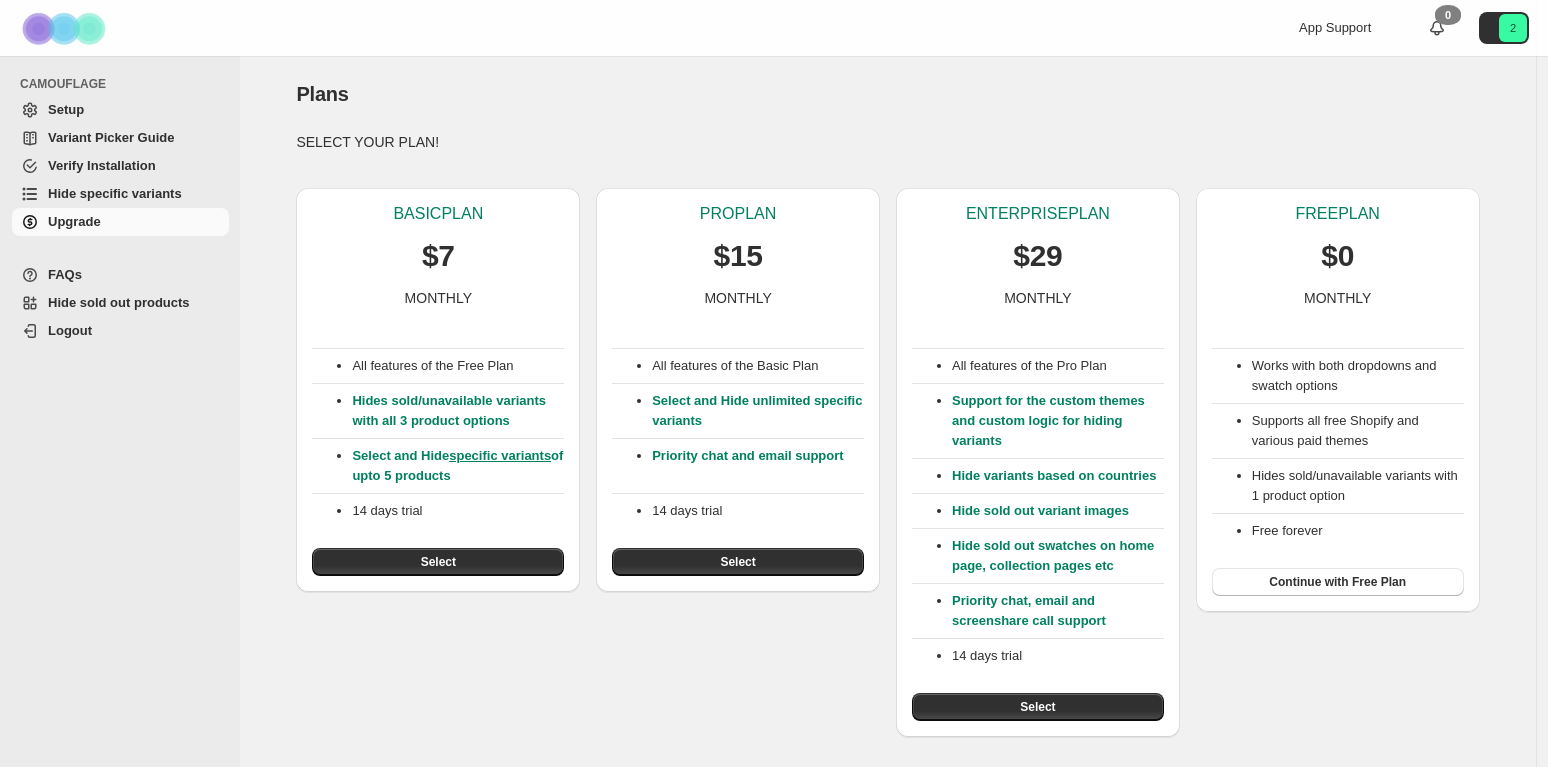 scroll, scrollTop: 0, scrollLeft: 0, axis: both 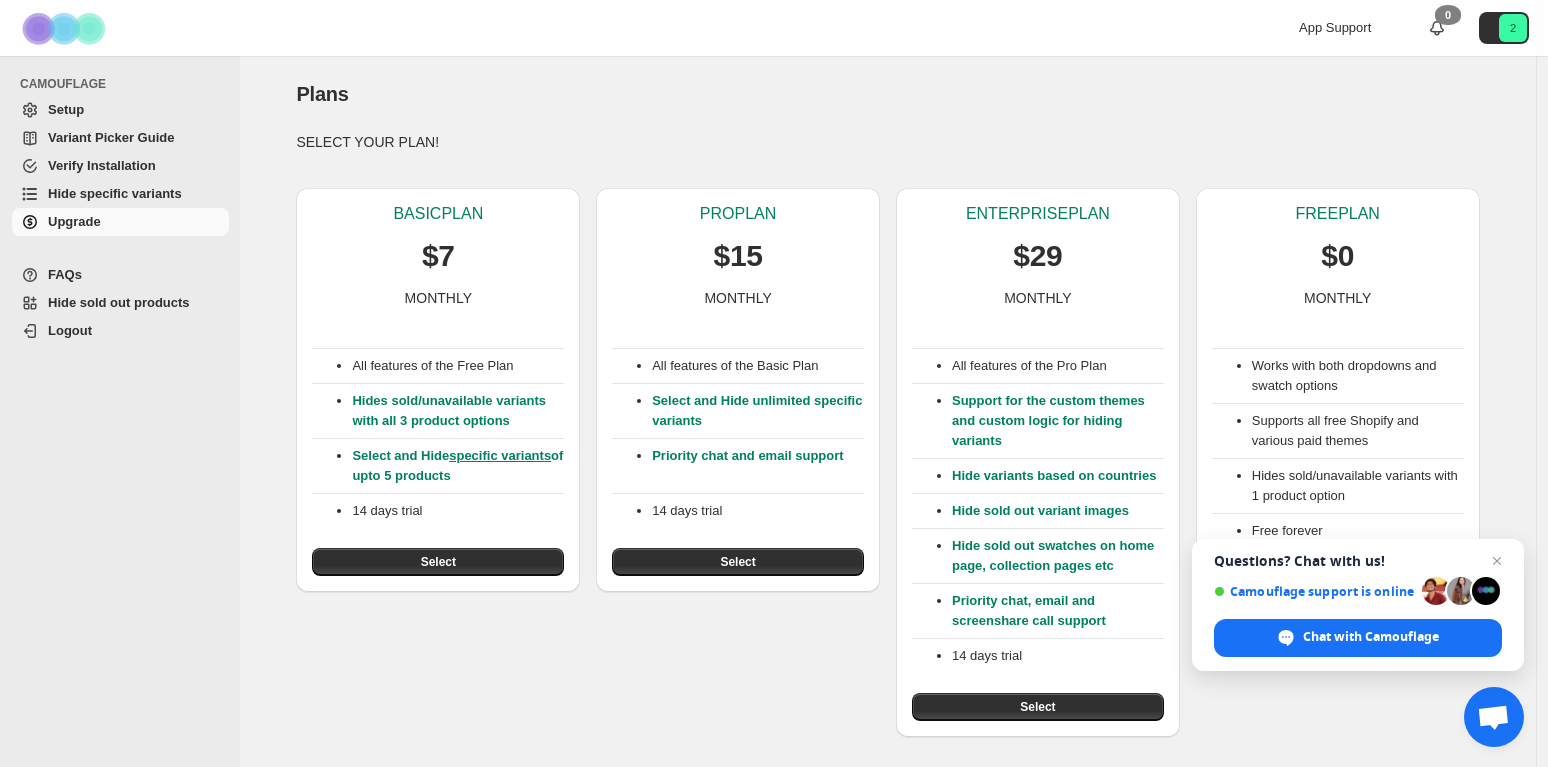 click on "Plans. This page is ready Plans SELECT YOUR PLAN! BASIC   PLAN $7 MONTHLY All features of the Free Plan  Hides sold/unavailable variants with all 3 product options Select and Hide  specific variants  of upto 5 products 14 days trial Select PRO   PLAN $15 MONTHLY All features of the Basic Plan Select and Hide unlimited specific variants Priority chat and email support  14 days trial Select ENTERPRISE   PLAN $29 MONTHLY All features of the Pro Plan Support for the custom themes and custom logic for hiding variants Hide variants based on countries Hide sold out variant images Hide sold out swatches on home page, collection pages etc Priority chat, email and screenshare call support 14 days trial Select FREE   PLAN $0 MONTHLY Works with both dropdowns and swatch options Supports all free Shopify and various paid themes Hides sold/unavailable variants with 1 product option Free forever Continue with Free Plan" at bounding box center [888, 396] 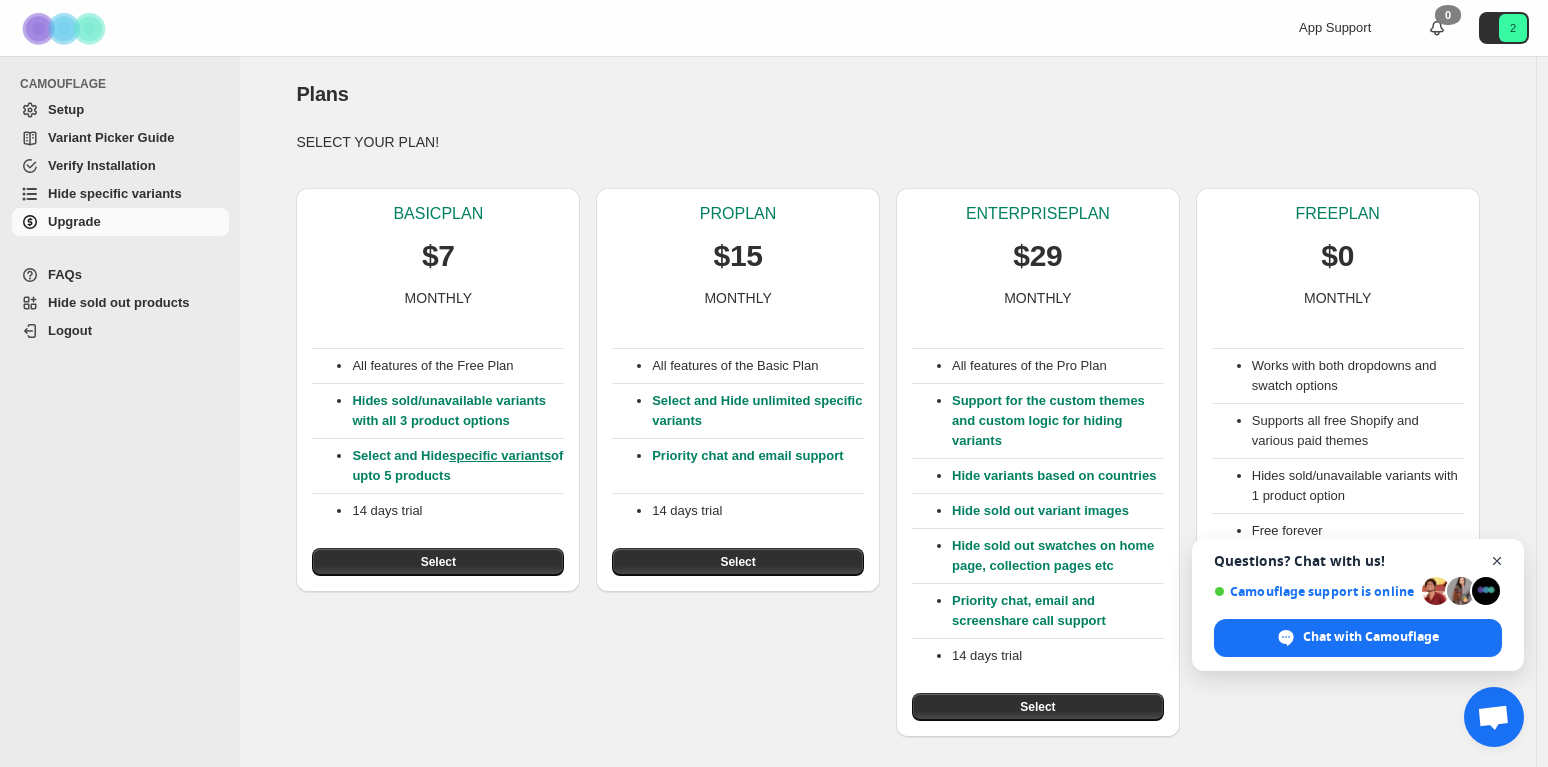 click at bounding box center [1497, 561] 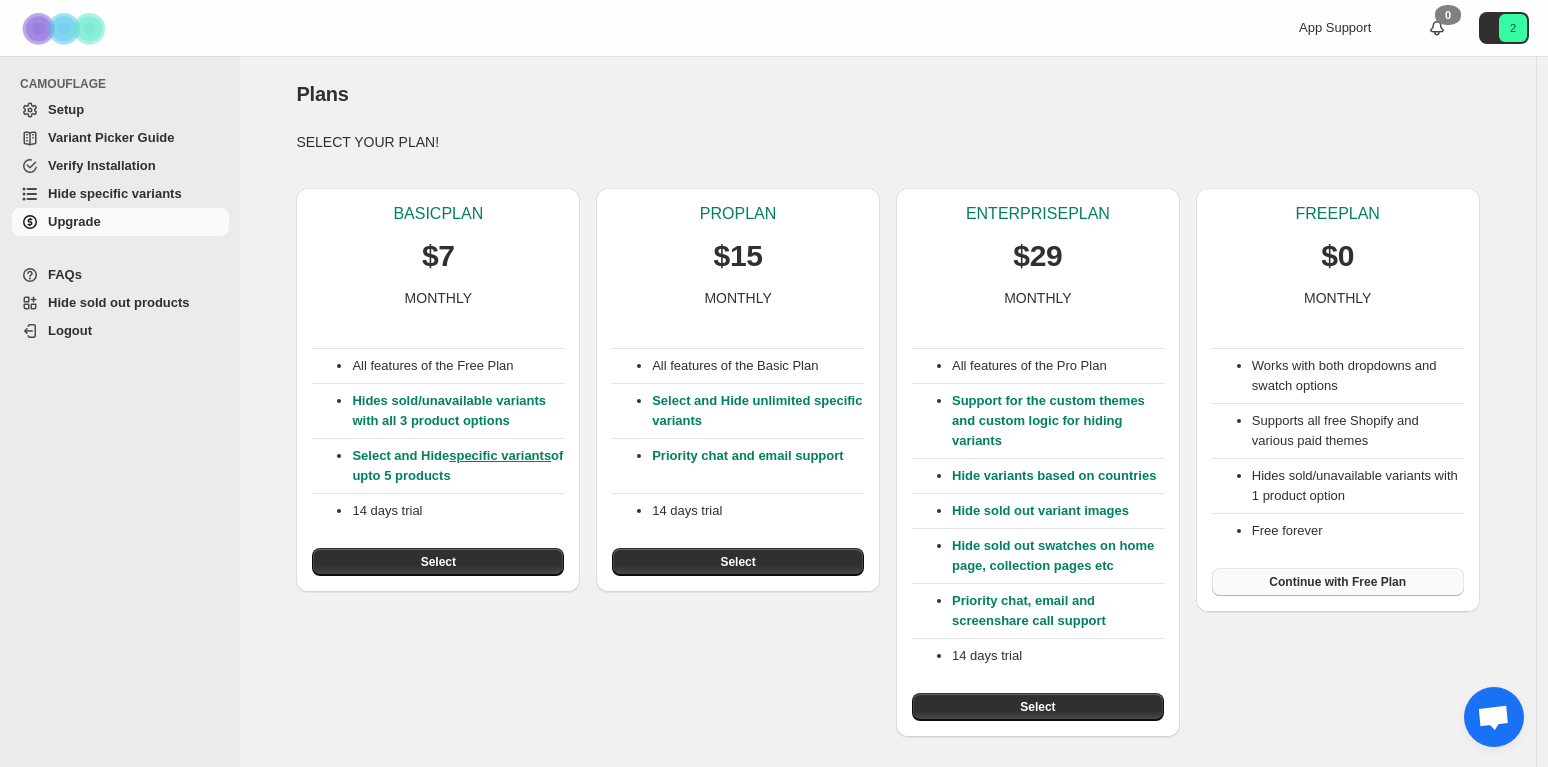 click on "Continue with Free Plan" at bounding box center (1337, 582) 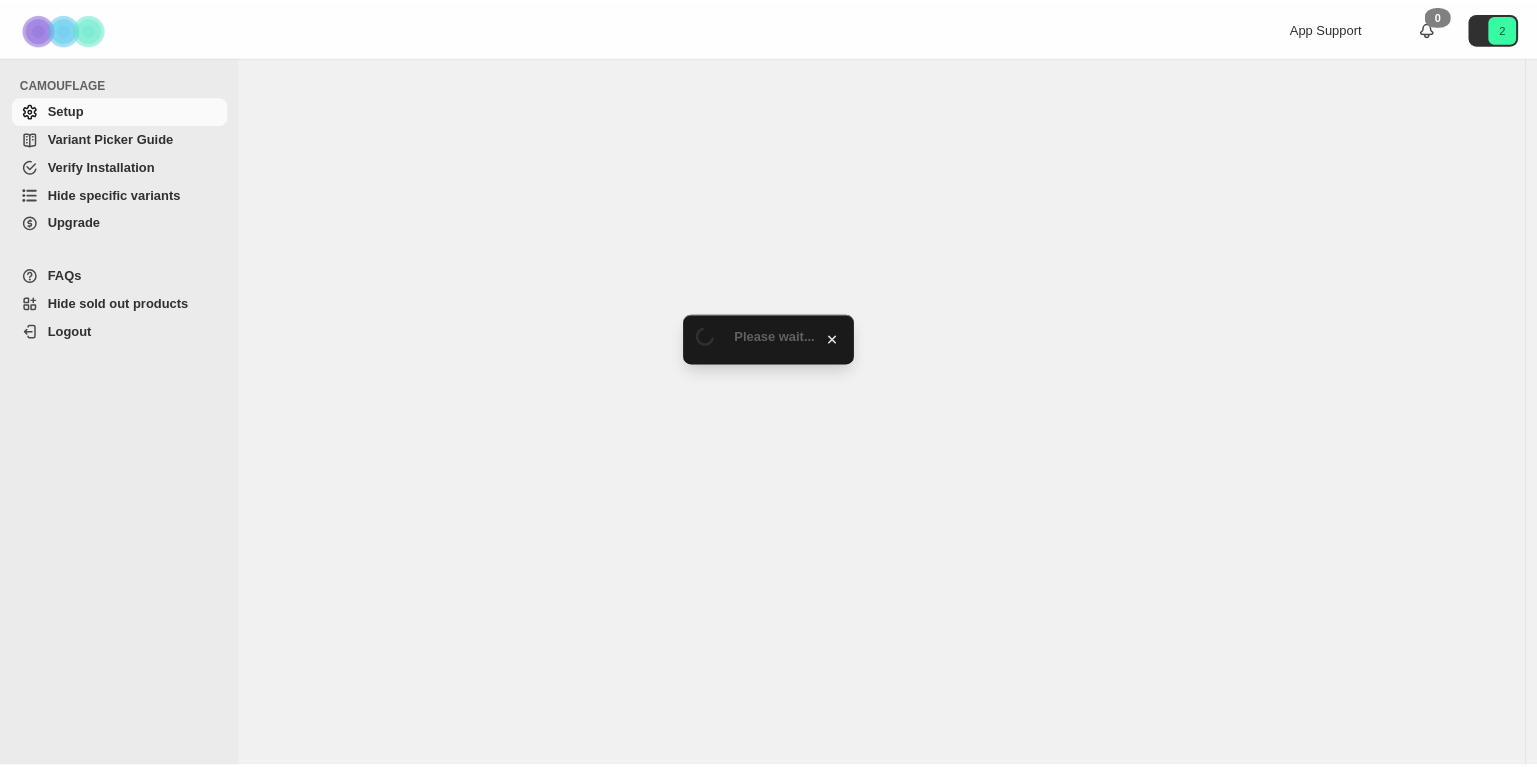scroll, scrollTop: 0, scrollLeft: 0, axis: both 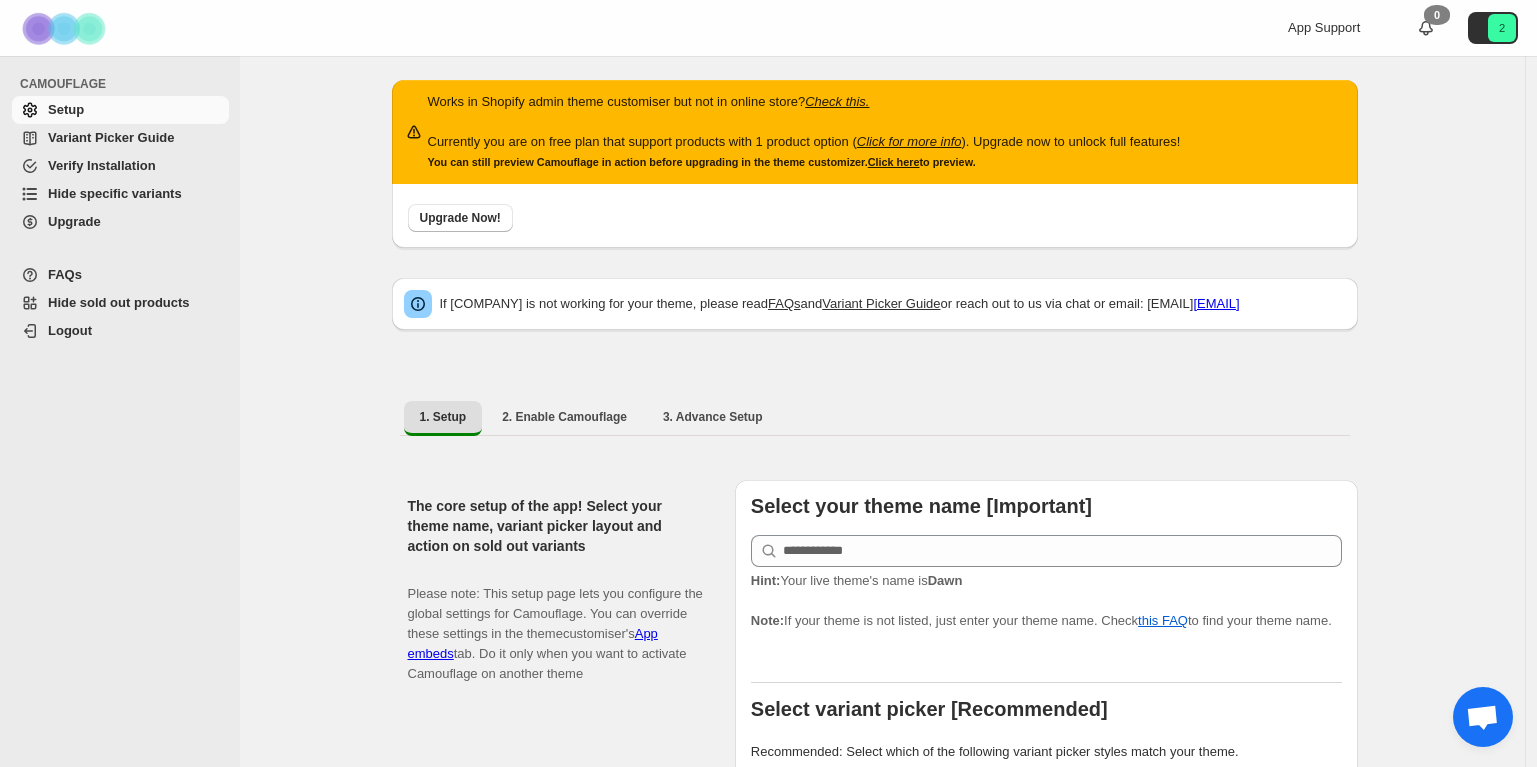 click on "If Camouflage is not working for your theme, please read  FAQs  and  Variant Picker Guide  or reach out to us via chat or email:  raj@codecrux.dev" at bounding box center [875, 314] 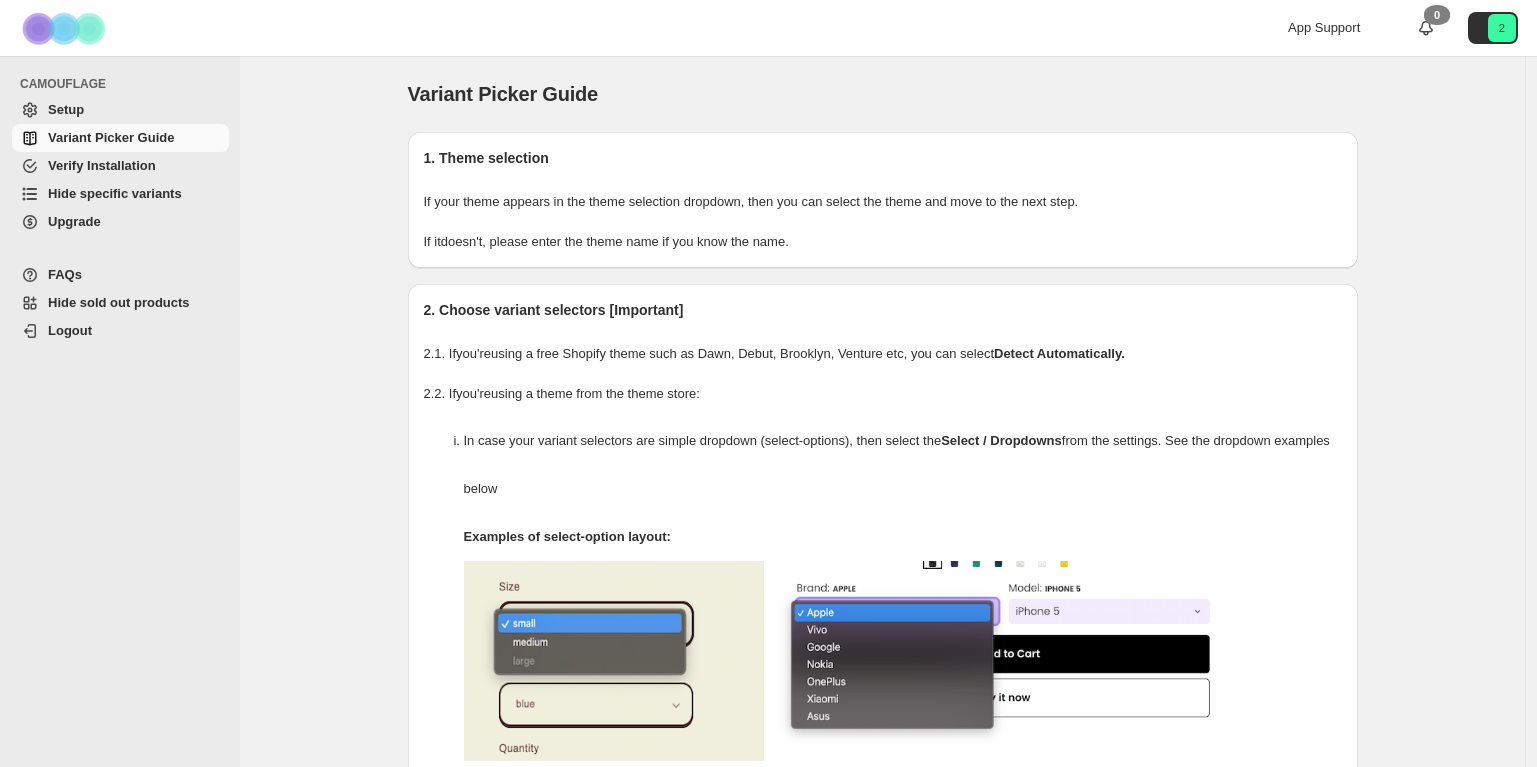 scroll, scrollTop: 0, scrollLeft: 0, axis: both 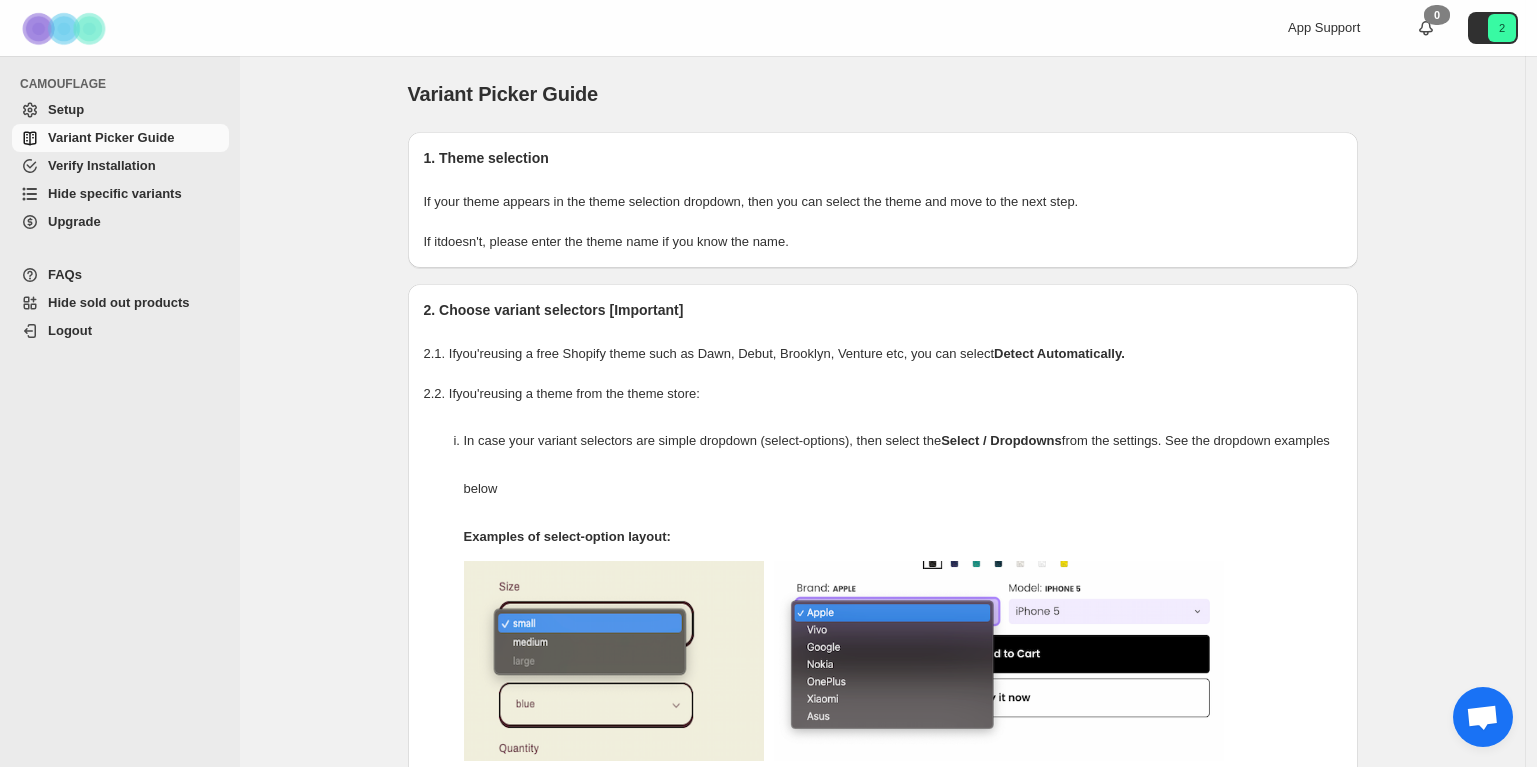click on "Verify Installation" at bounding box center (102, 165) 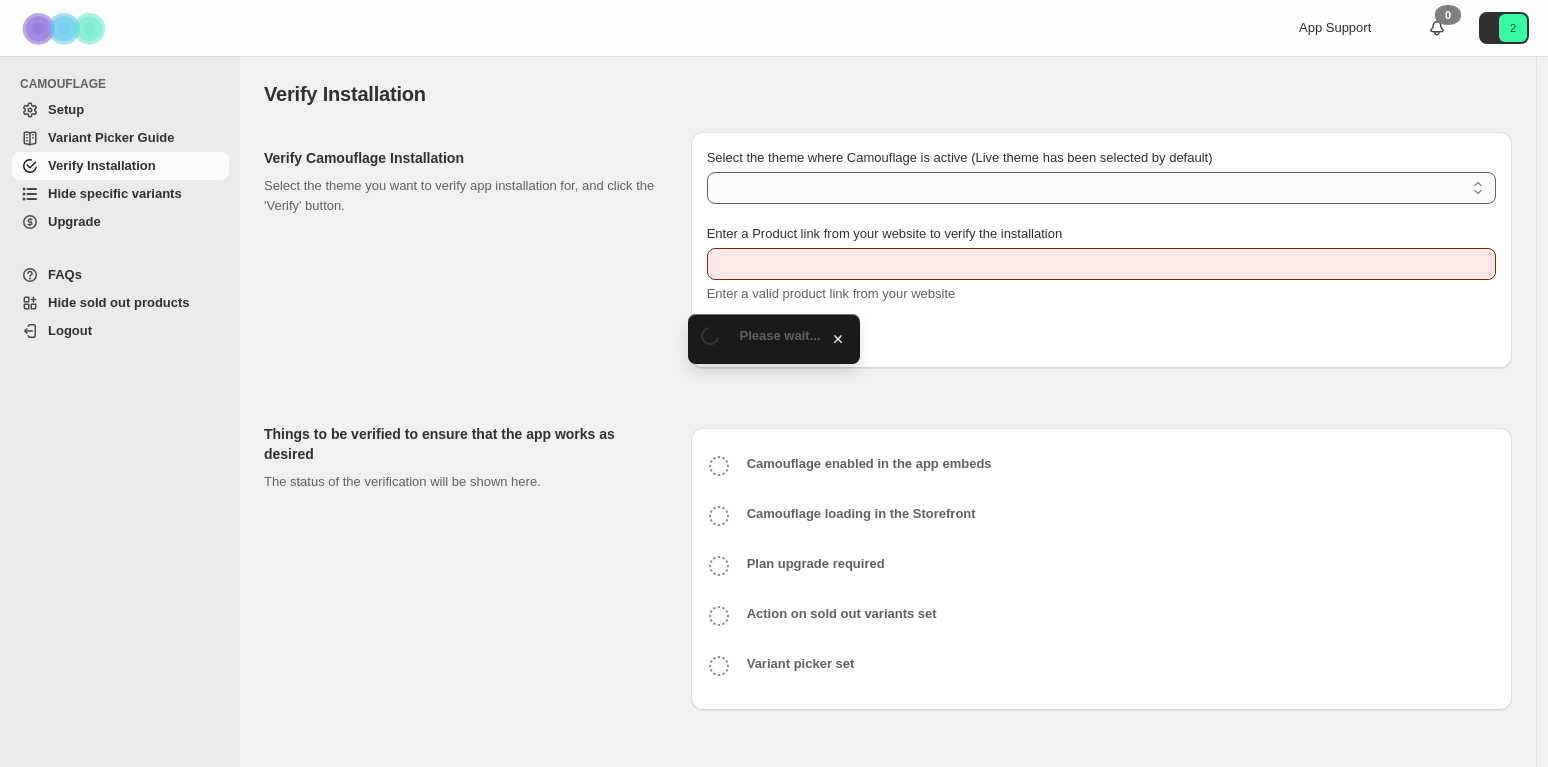 scroll, scrollTop: 0, scrollLeft: 0, axis: both 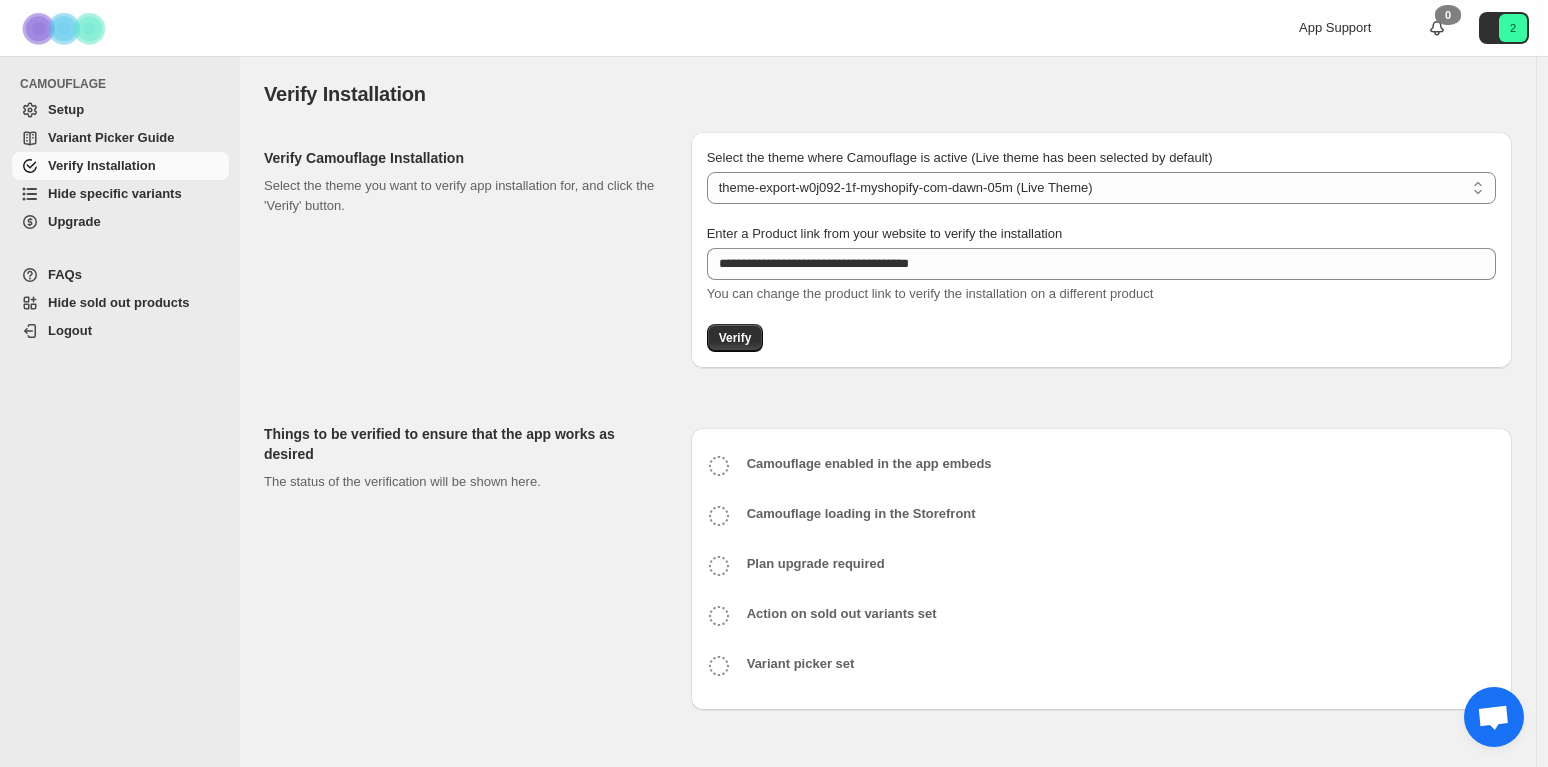 click on "Hide specific variants" at bounding box center [115, 193] 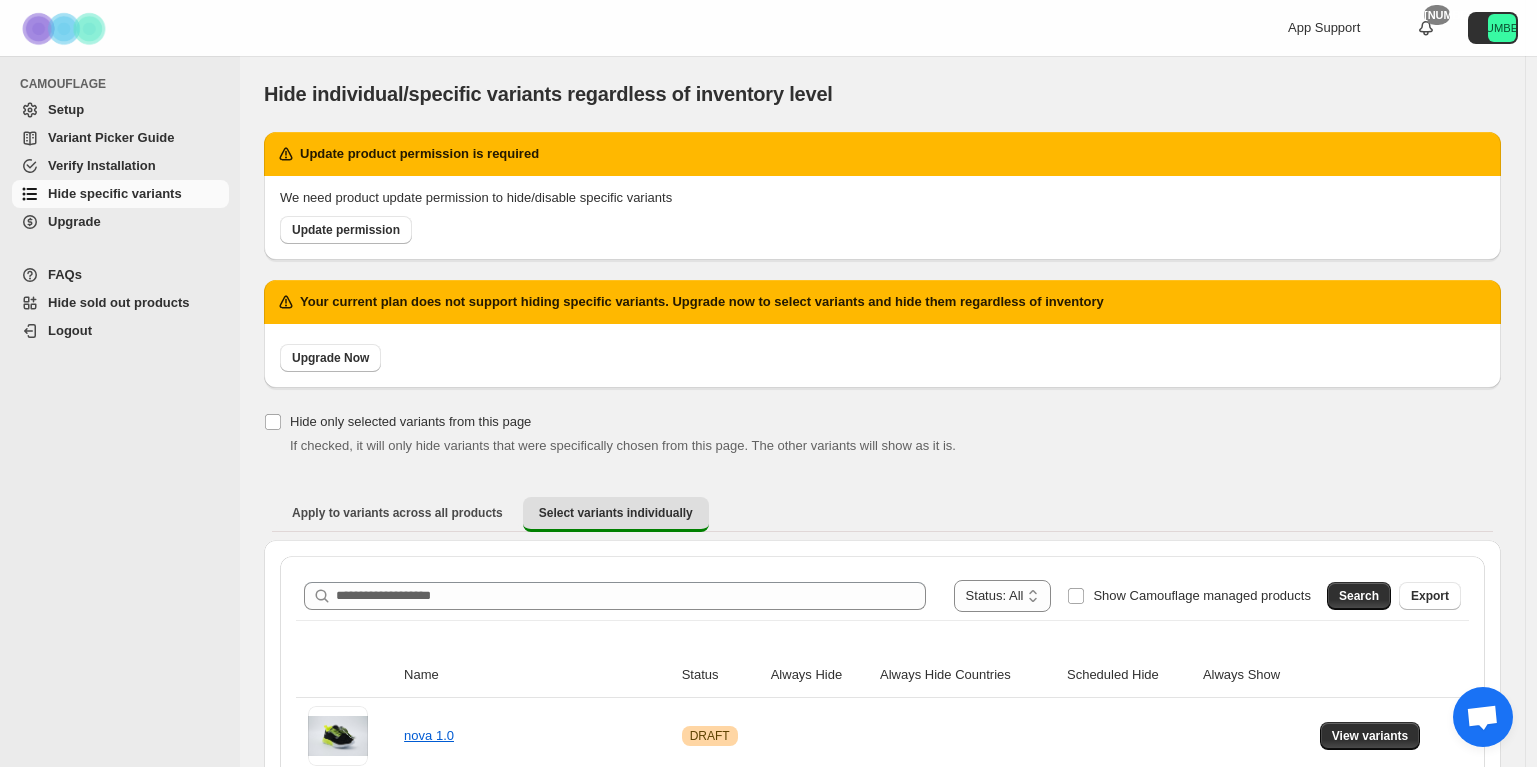 scroll, scrollTop: 99, scrollLeft: 0, axis: vertical 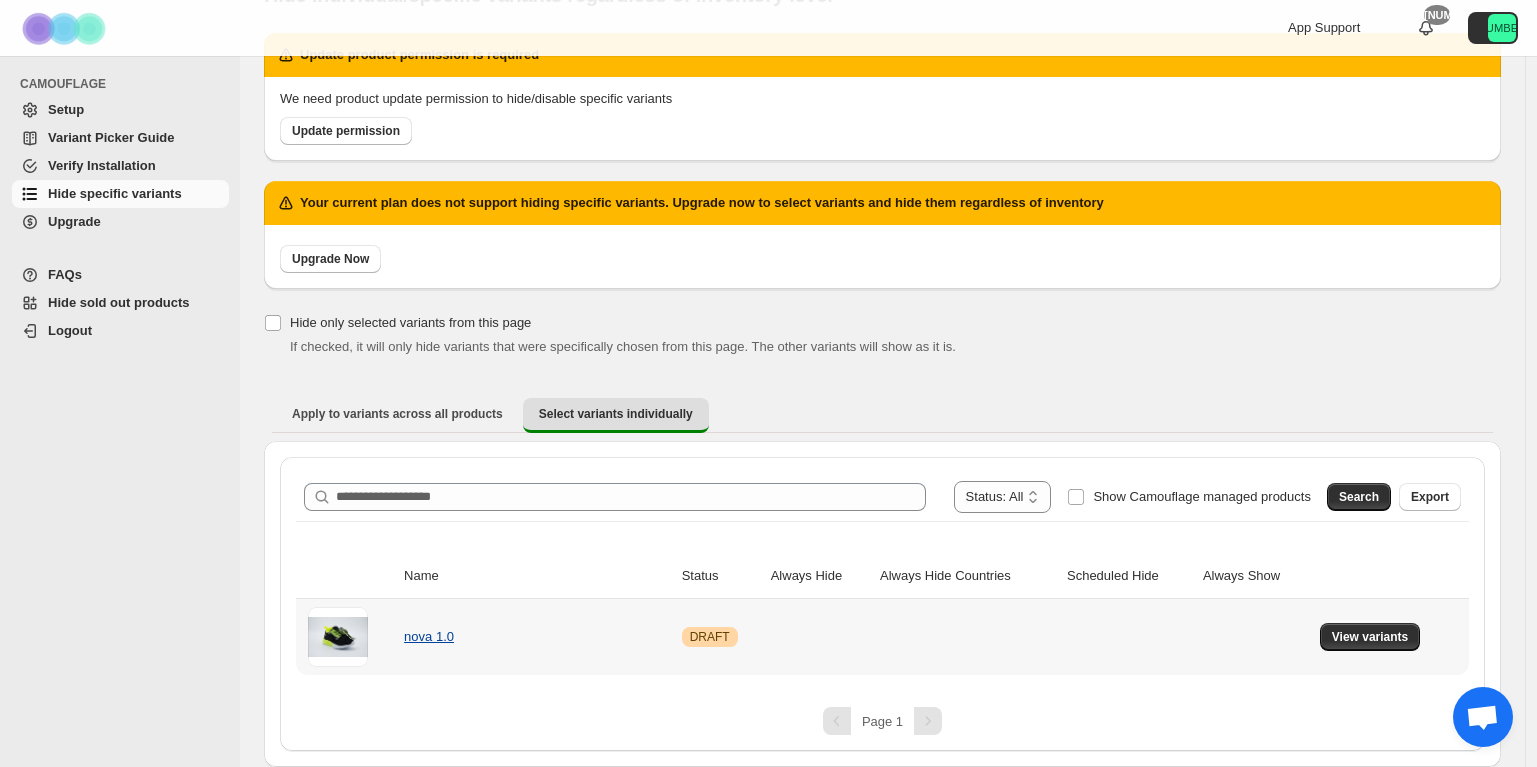 click on "nova 1.0" at bounding box center (429, 636) 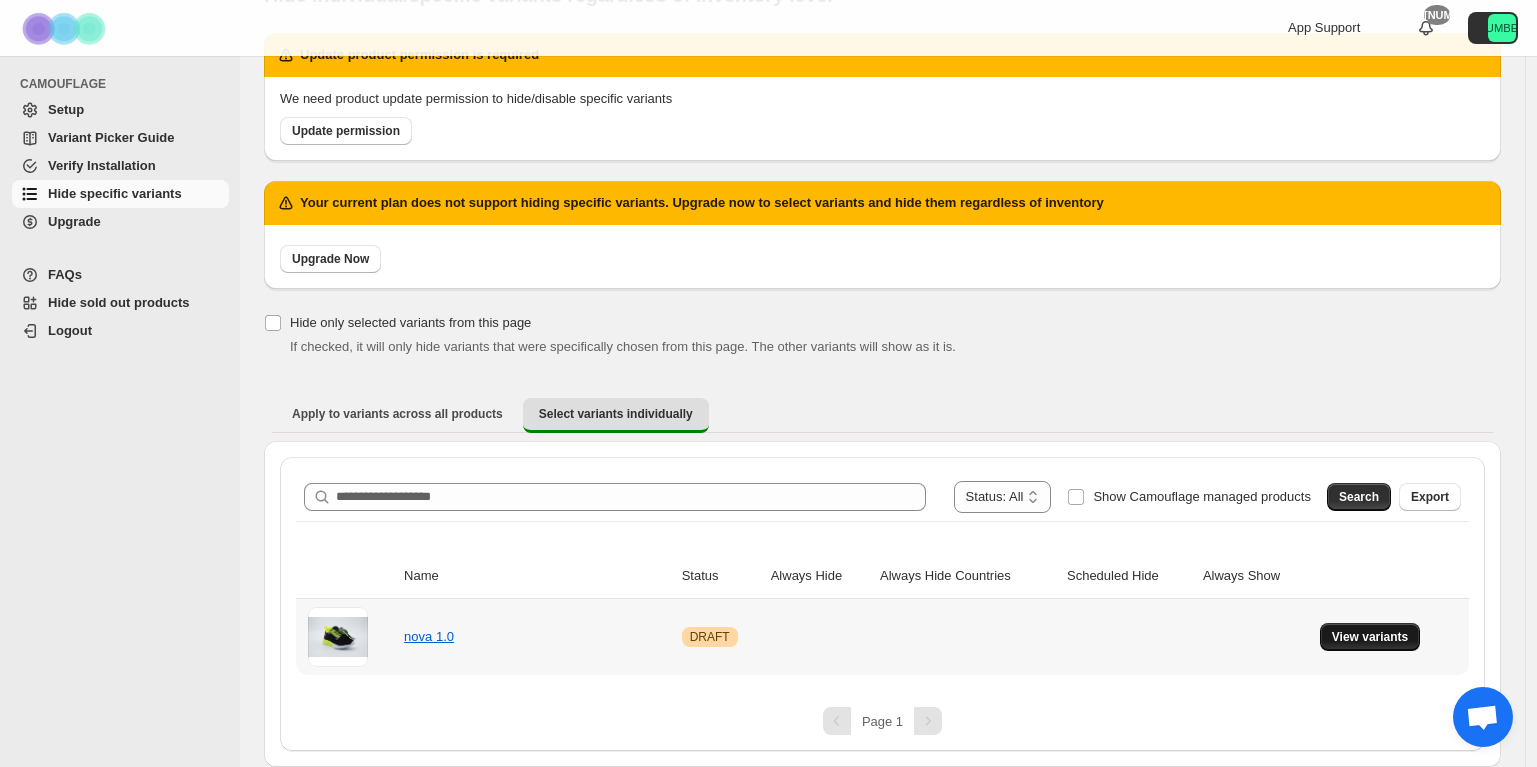 click on "View variants" at bounding box center [1370, 637] 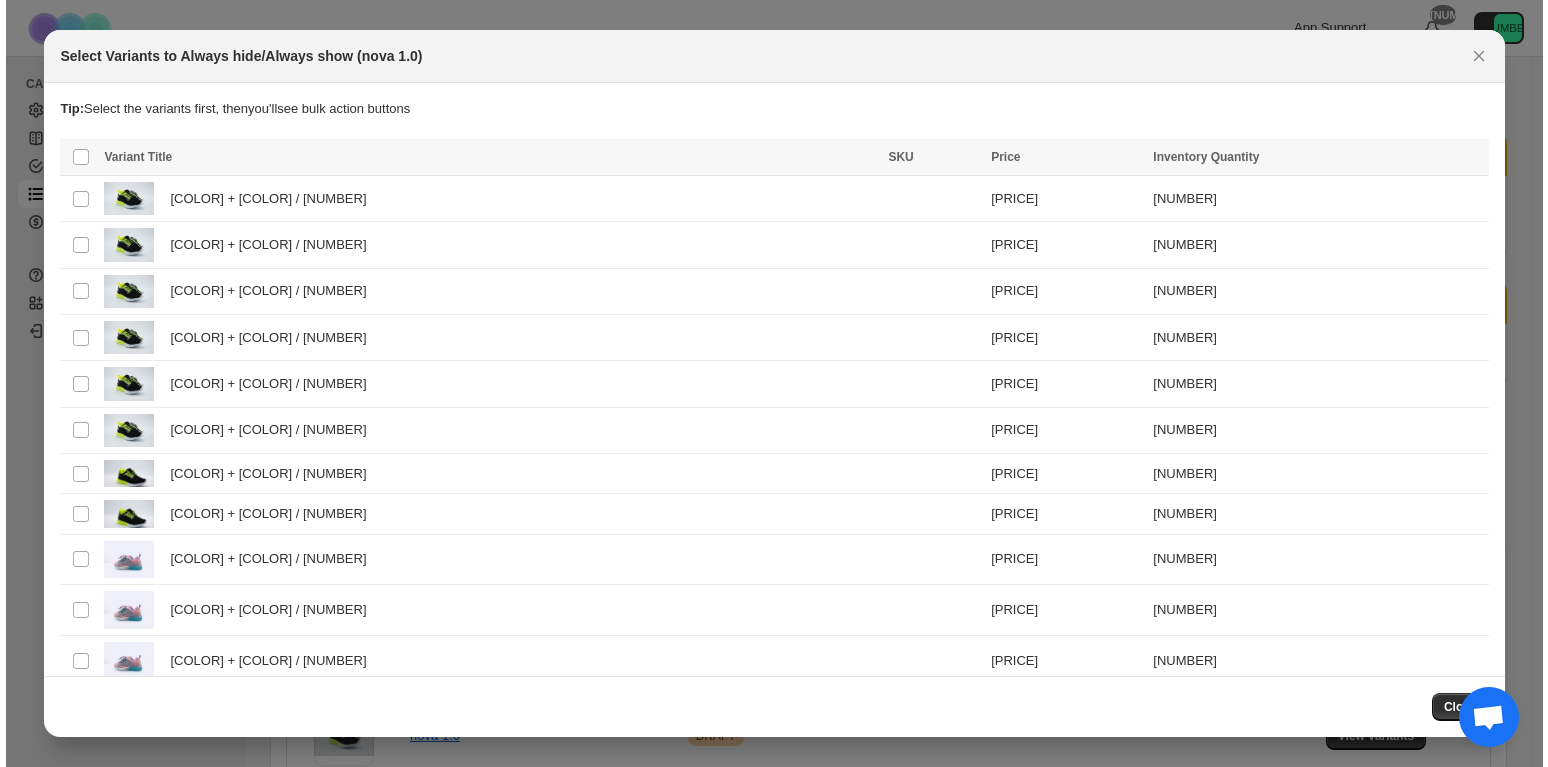 scroll, scrollTop: 0, scrollLeft: 0, axis: both 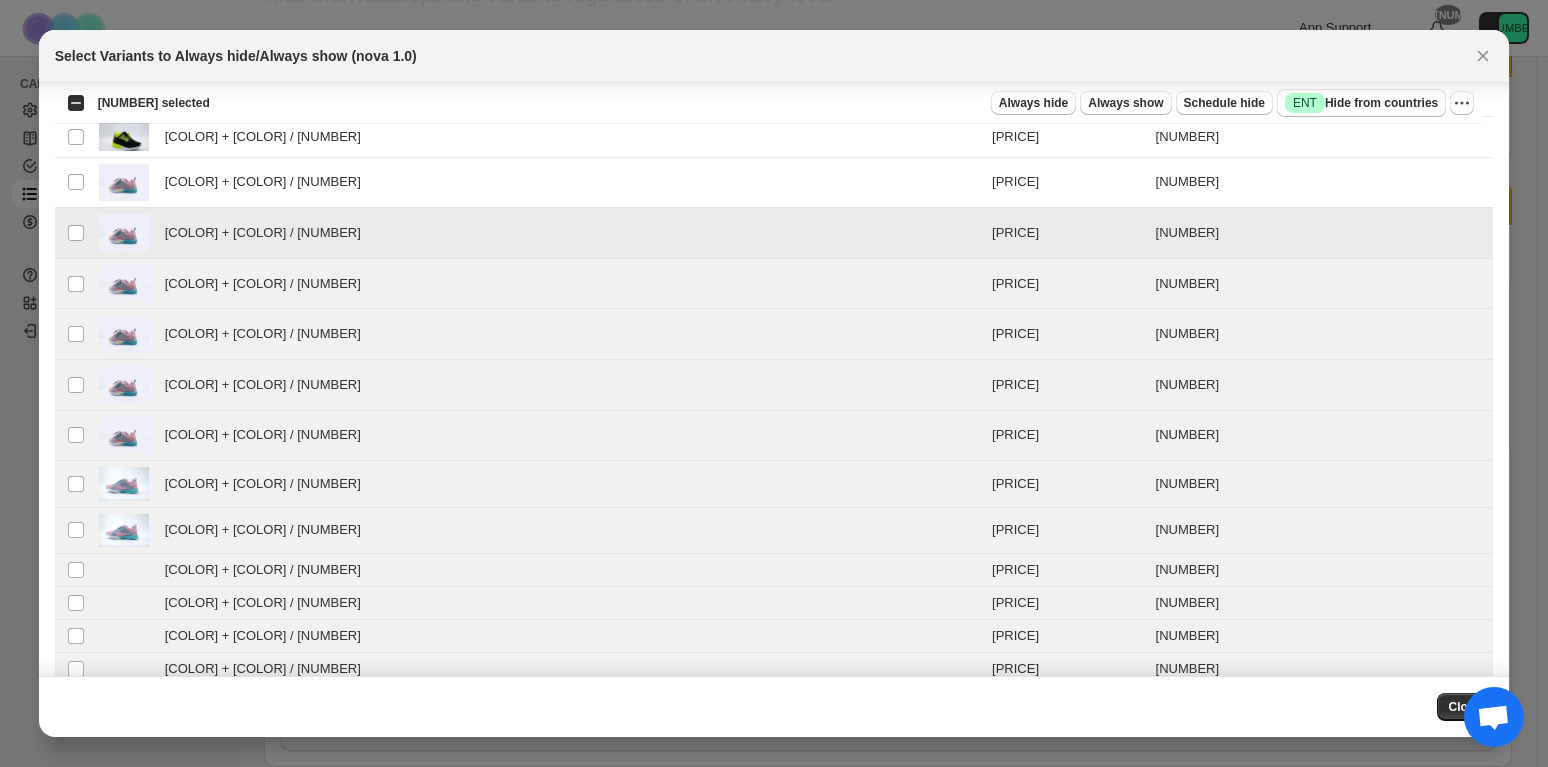 click on "Select product variant" at bounding box center [74, 233] 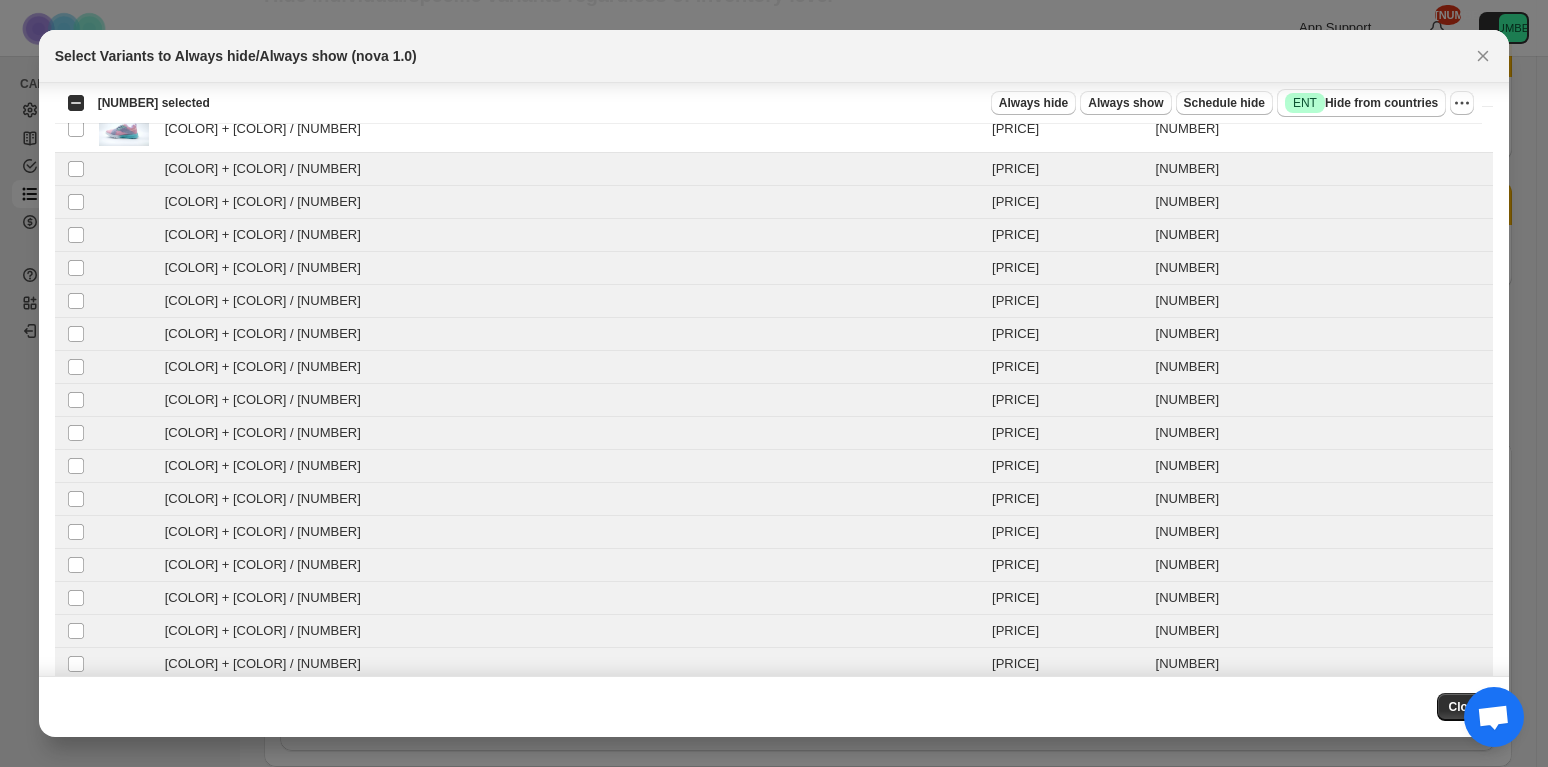 scroll, scrollTop: 0, scrollLeft: 0, axis: both 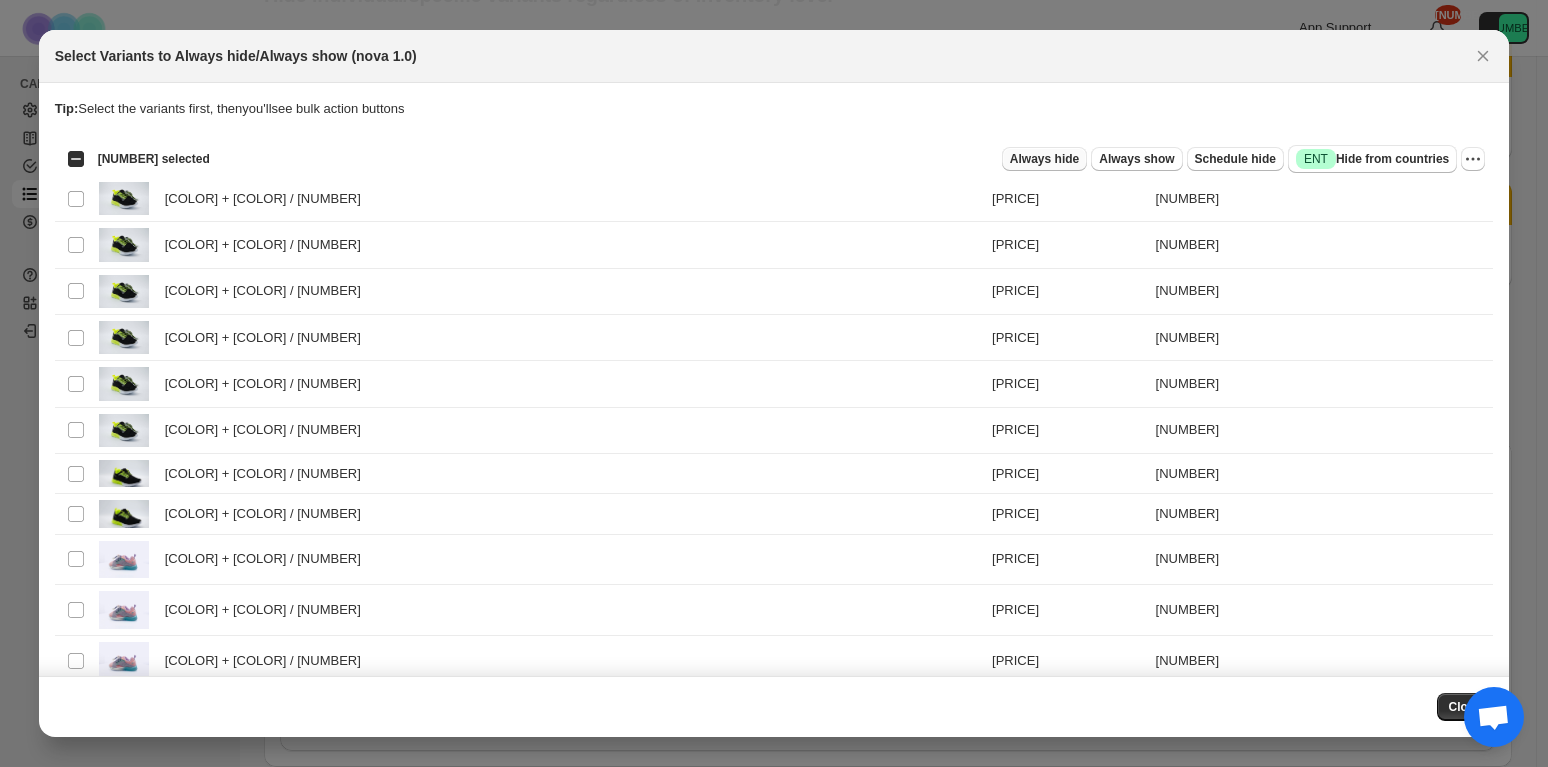 click on "Always hide" at bounding box center (1044, 159) 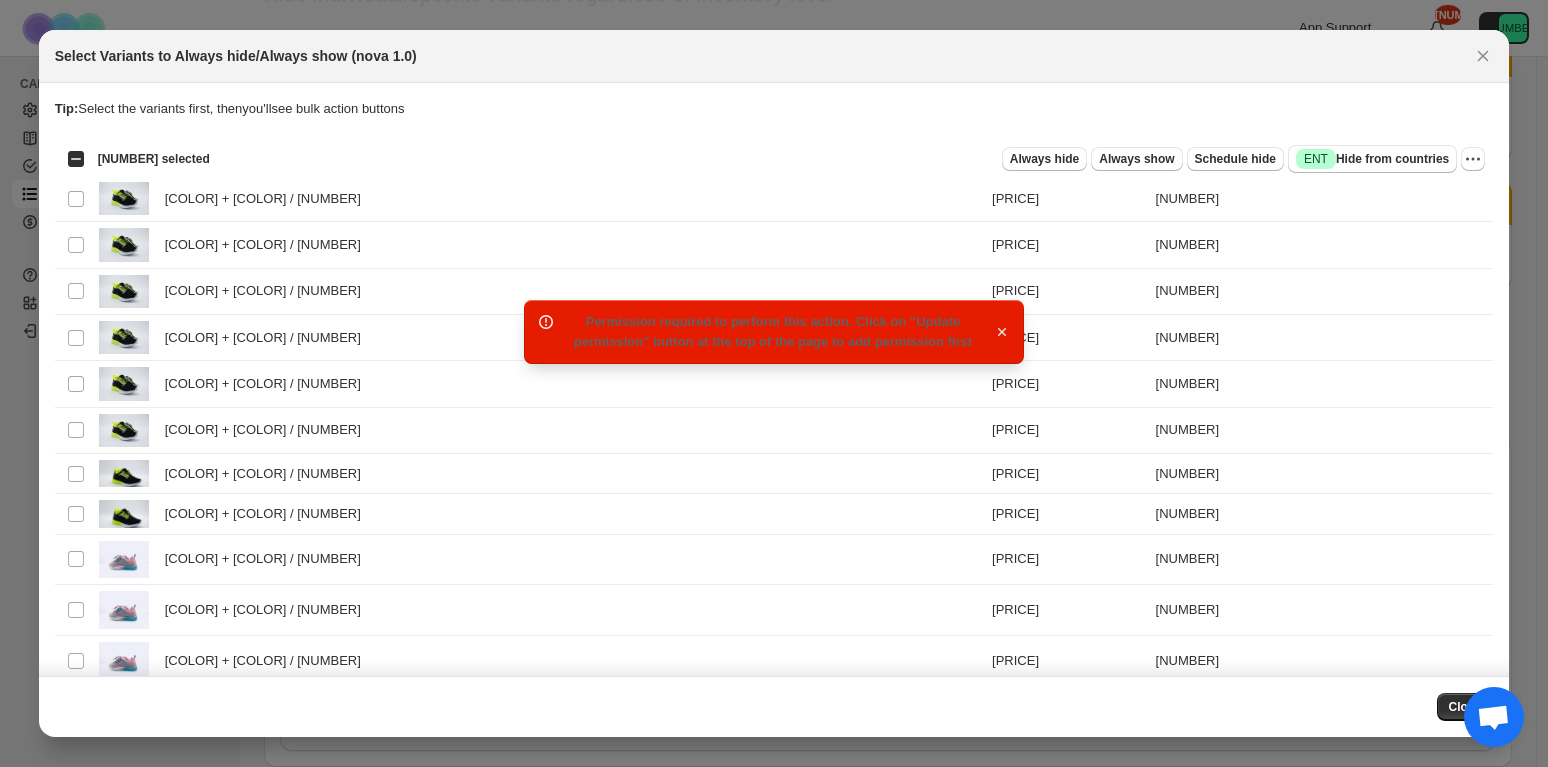 click at bounding box center (1002, 332) 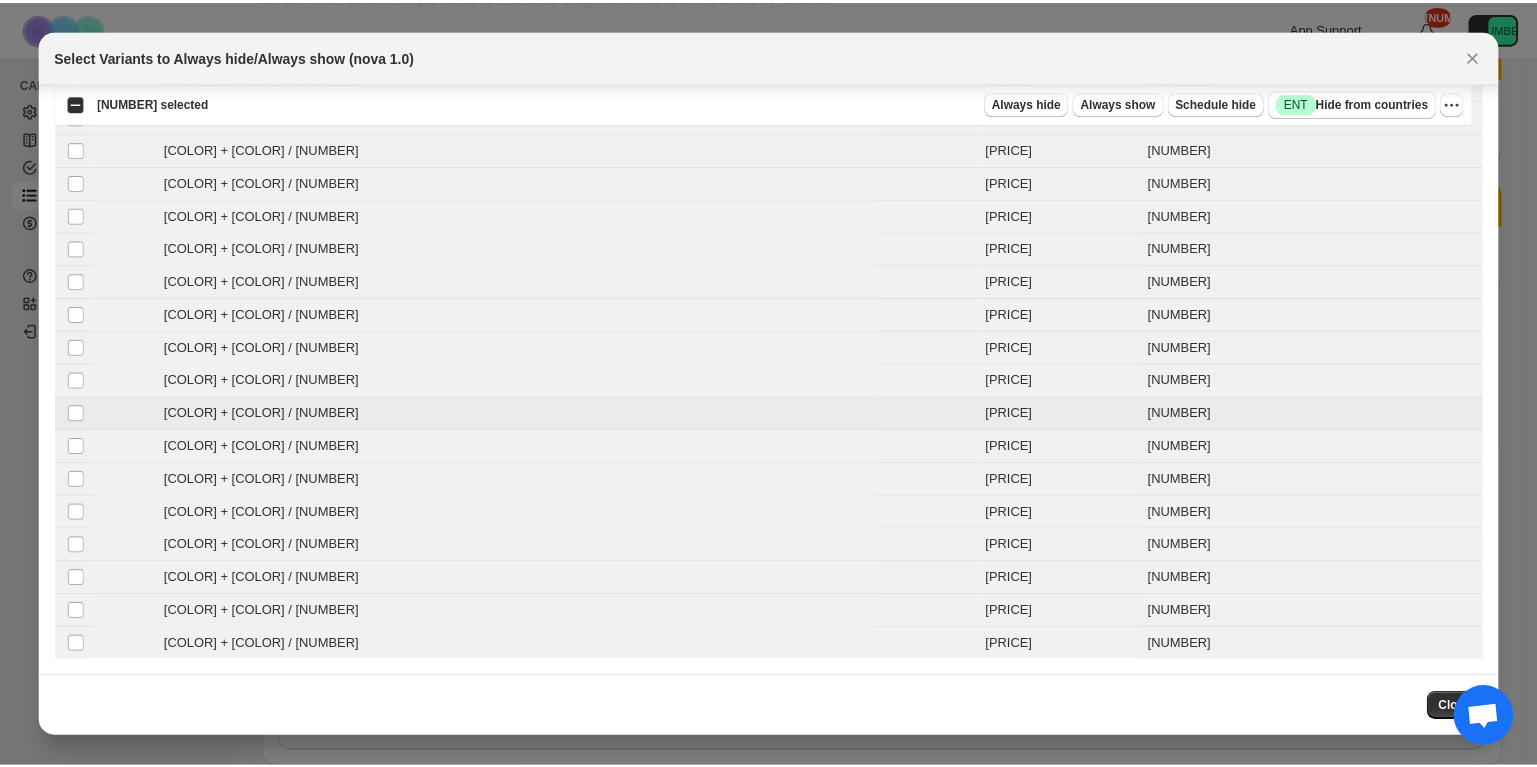 scroll, scrollTop: 0, scrollLeft: 0, axis: both 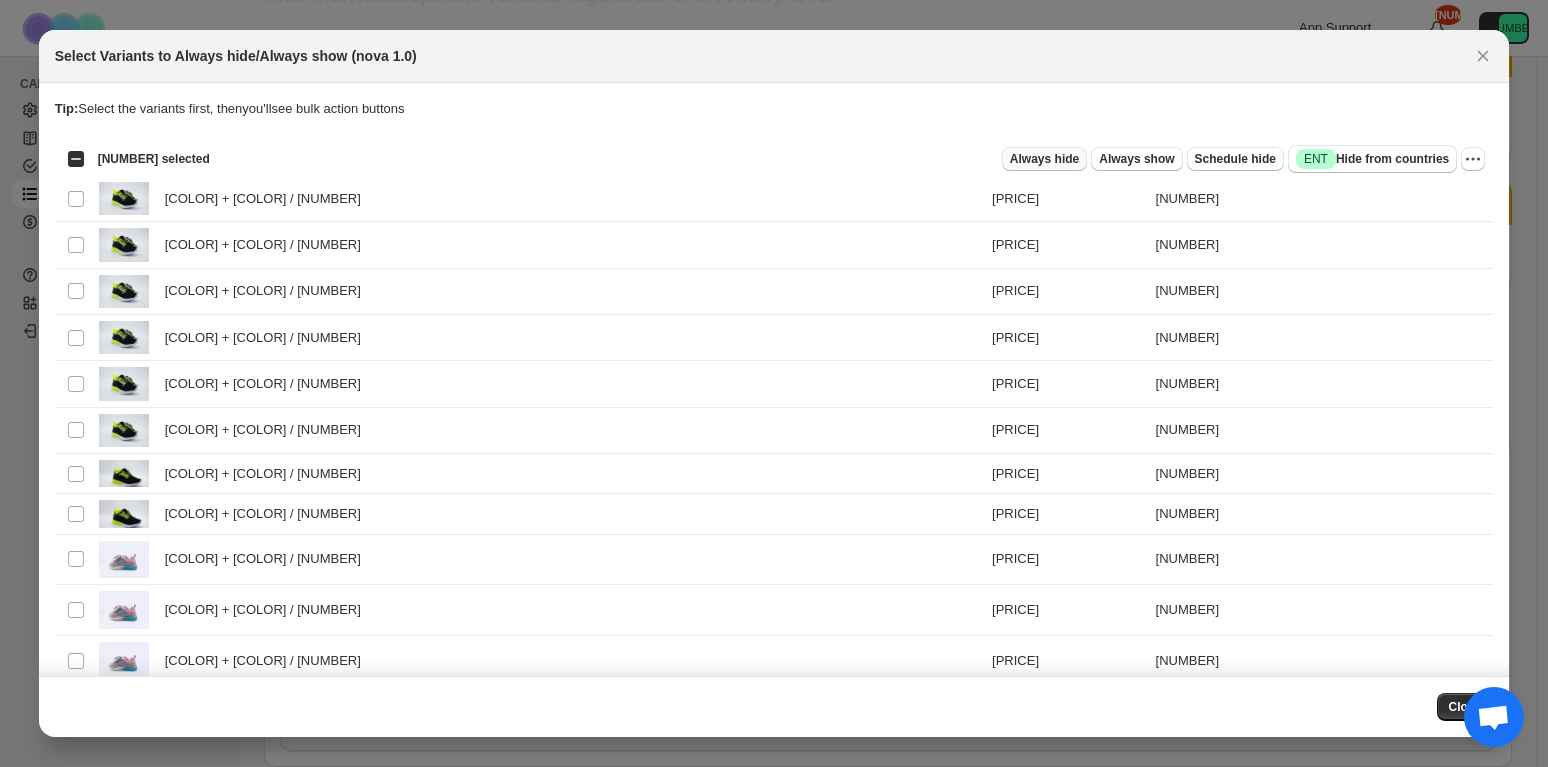 click on "Always hide" at bounding box center [1044, 159] 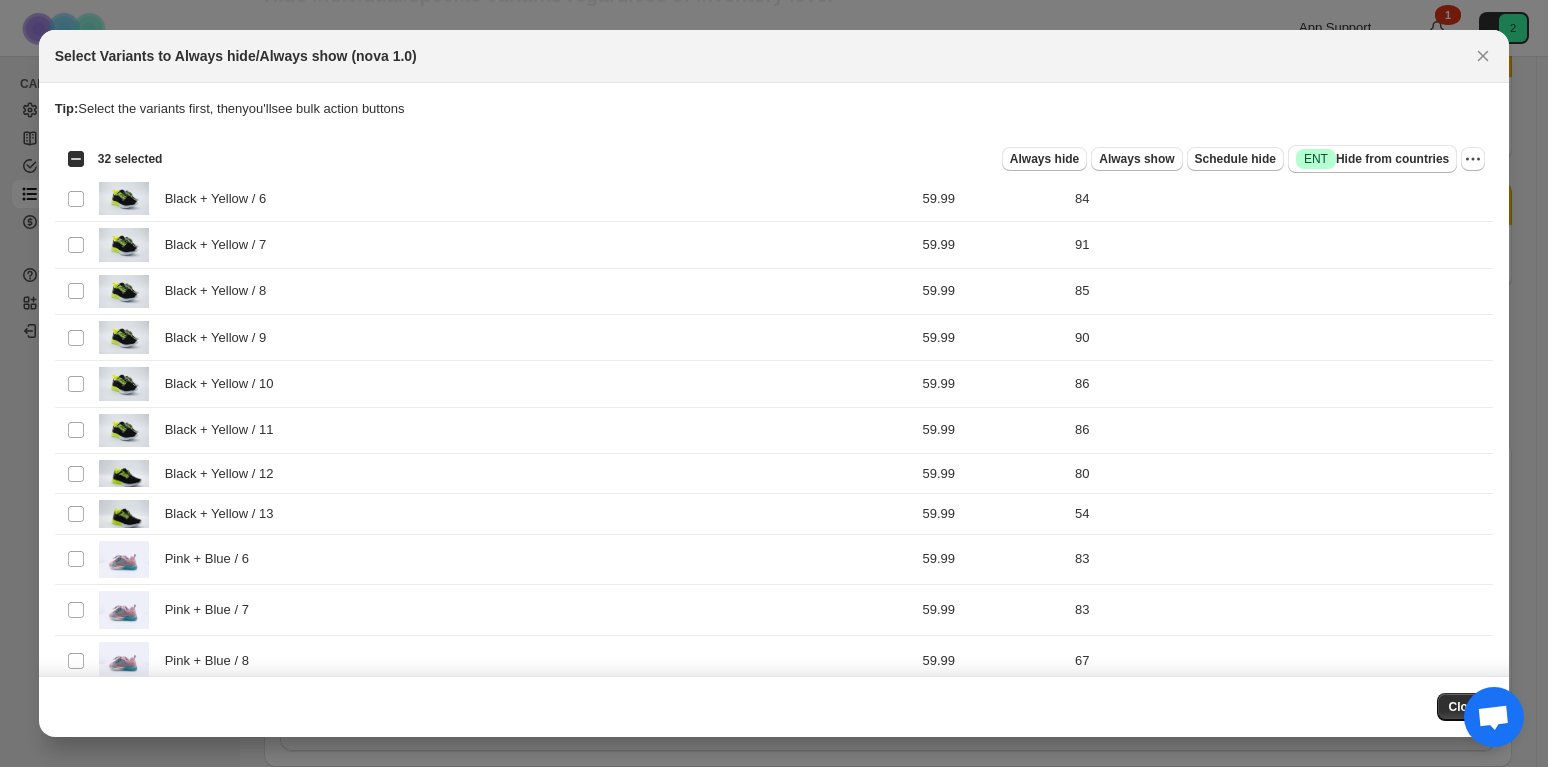 click at bounding box center [967, 390] 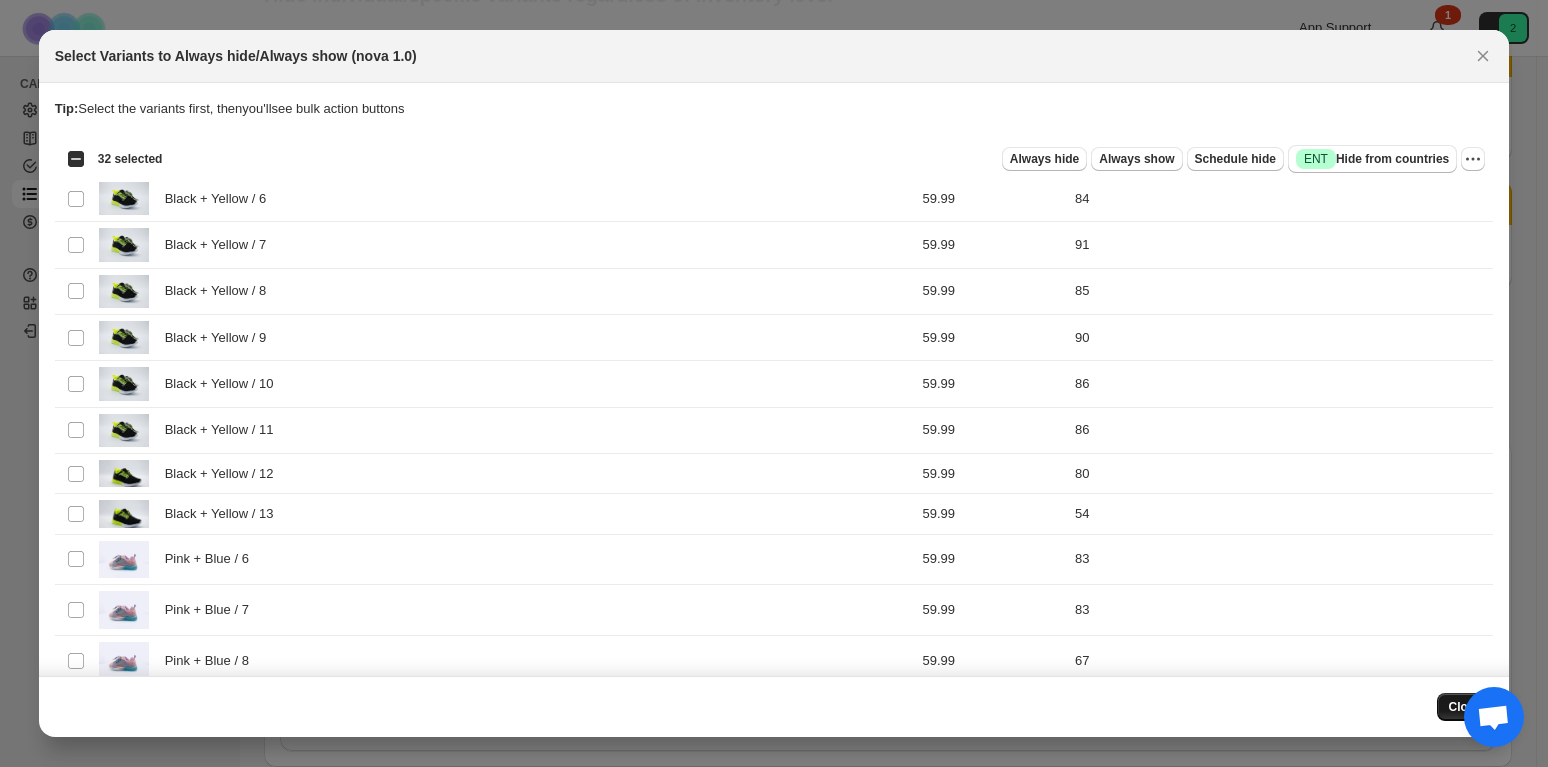 click on "Close" at bounding box center [1465, 707] 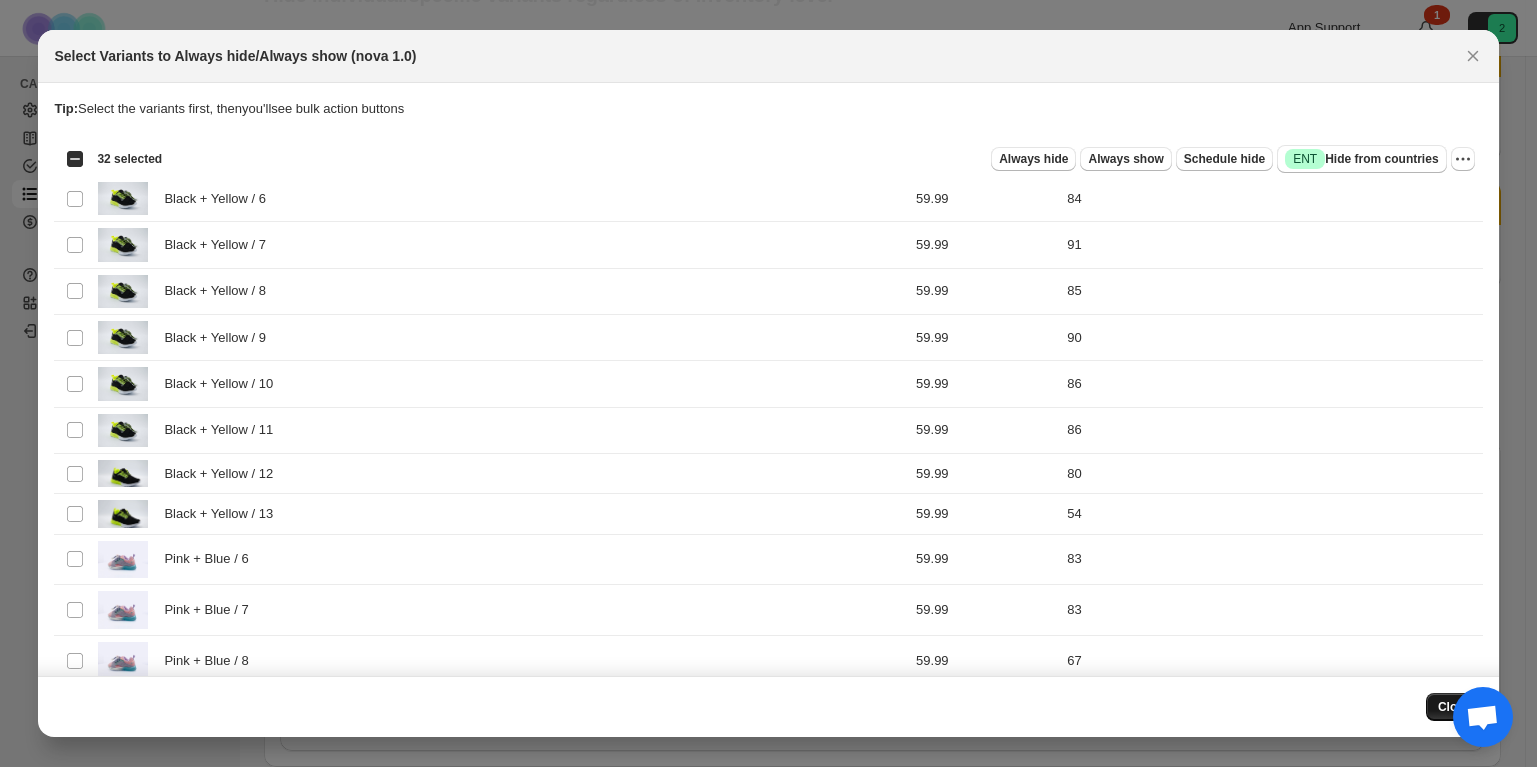 scroll, scrollTop: 99, scrollLeft: 0, axis: vertical 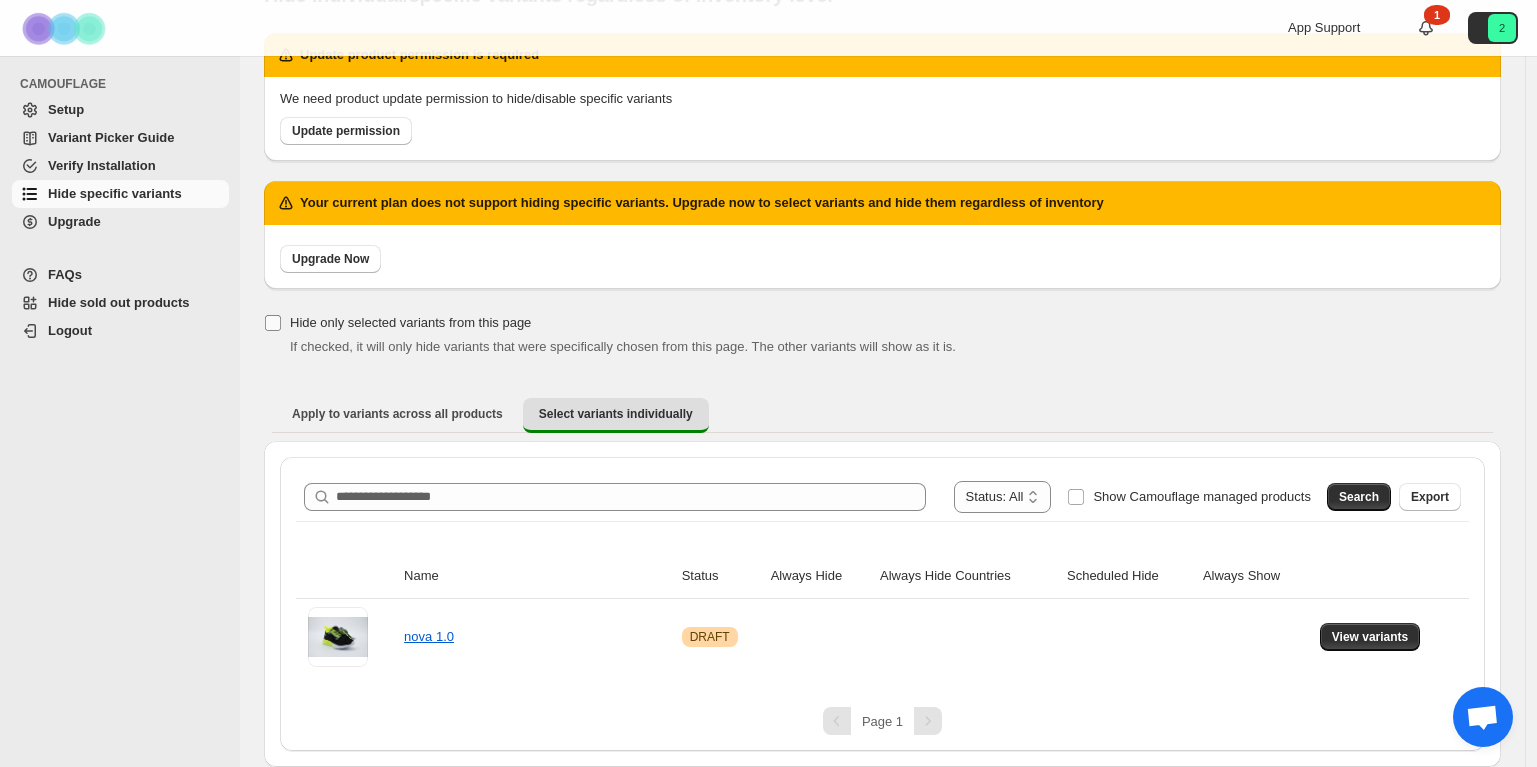 click on "Hide only selected variants from this page" at bounding box center (397, 323) 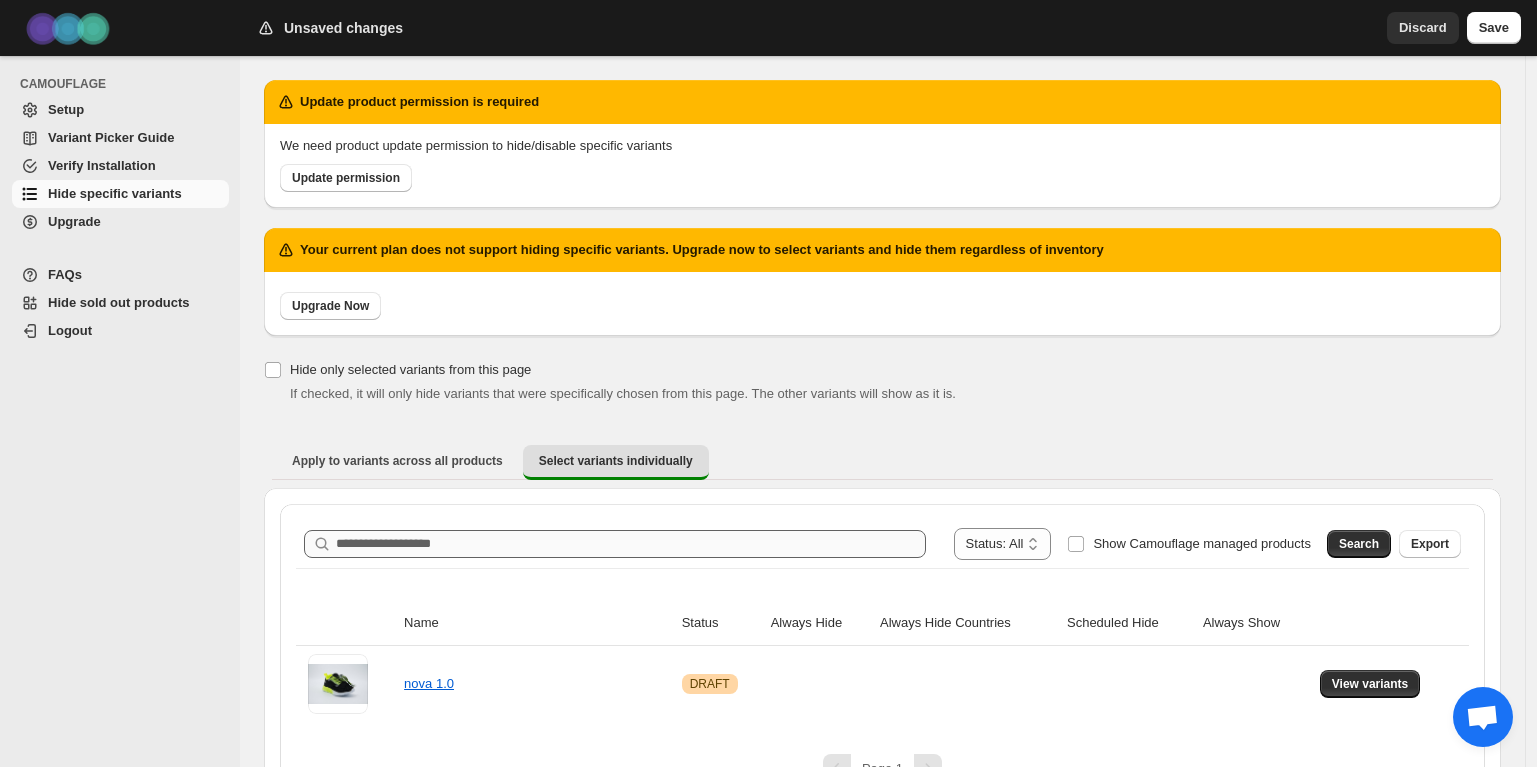 scroll, scrollTop: 0, scrollLeft: 0, axis: both 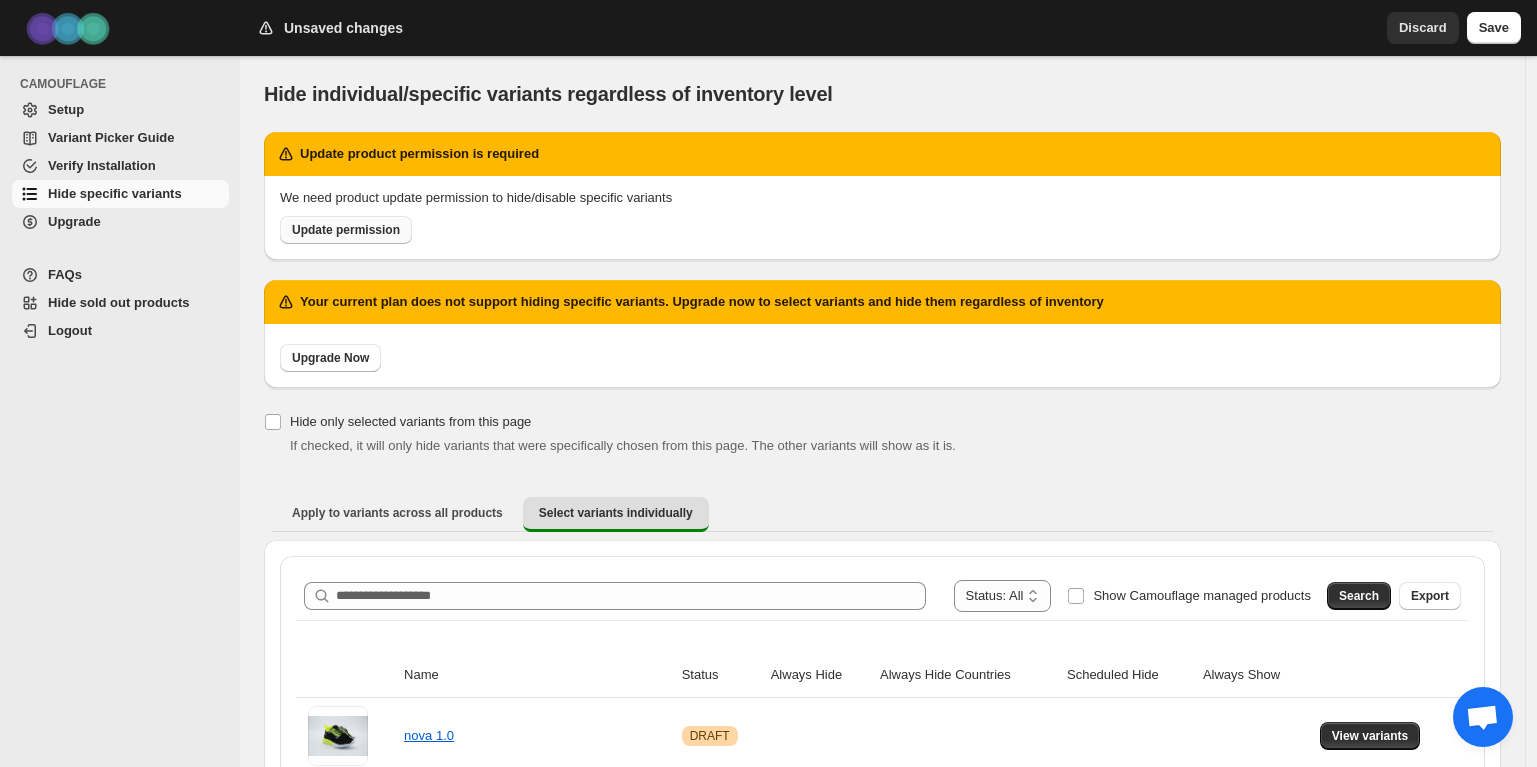click on "Update permission" at bounding box center [346, 230] 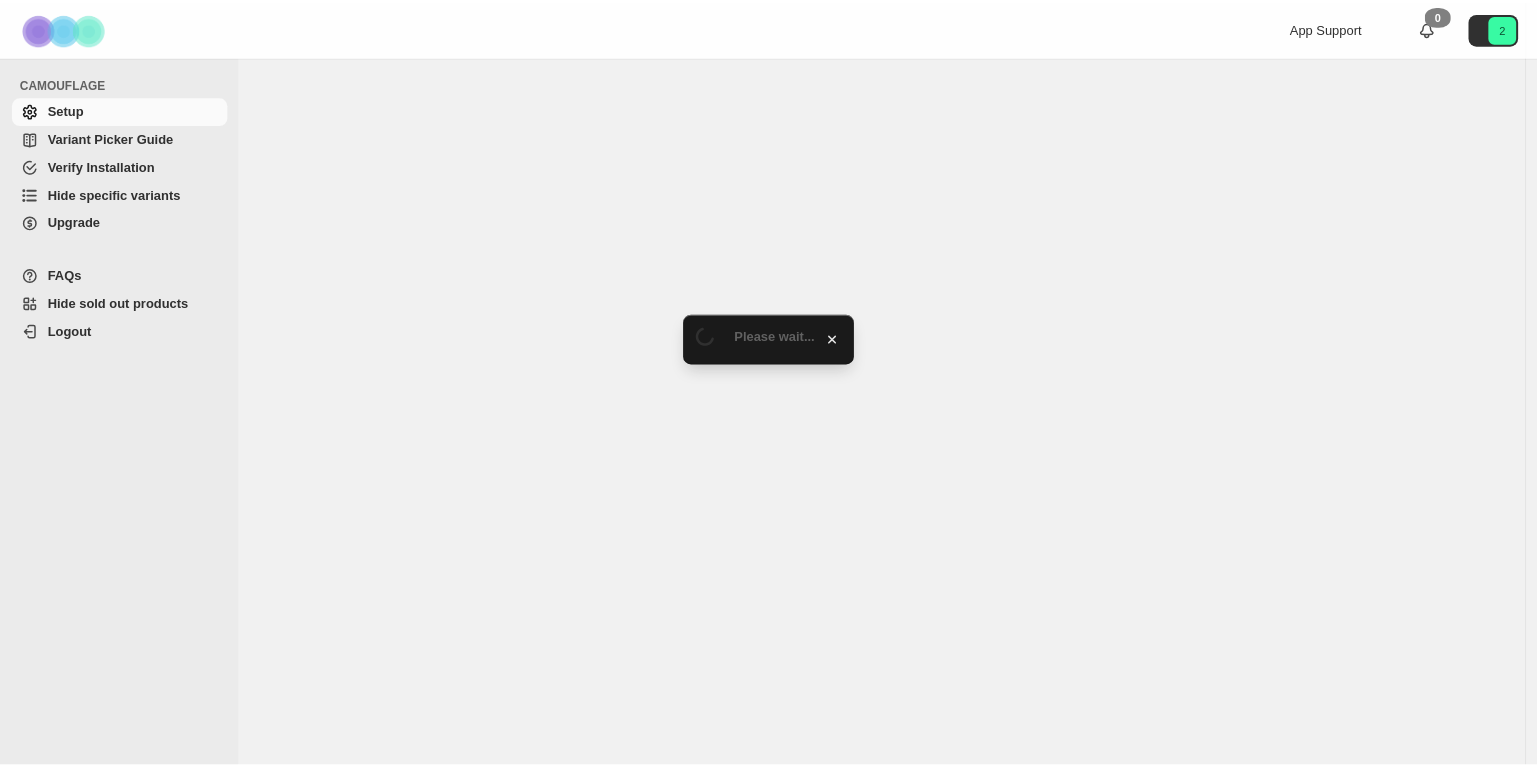 scroll, scrollTop: 0, scrollLeft: 0, axis: both 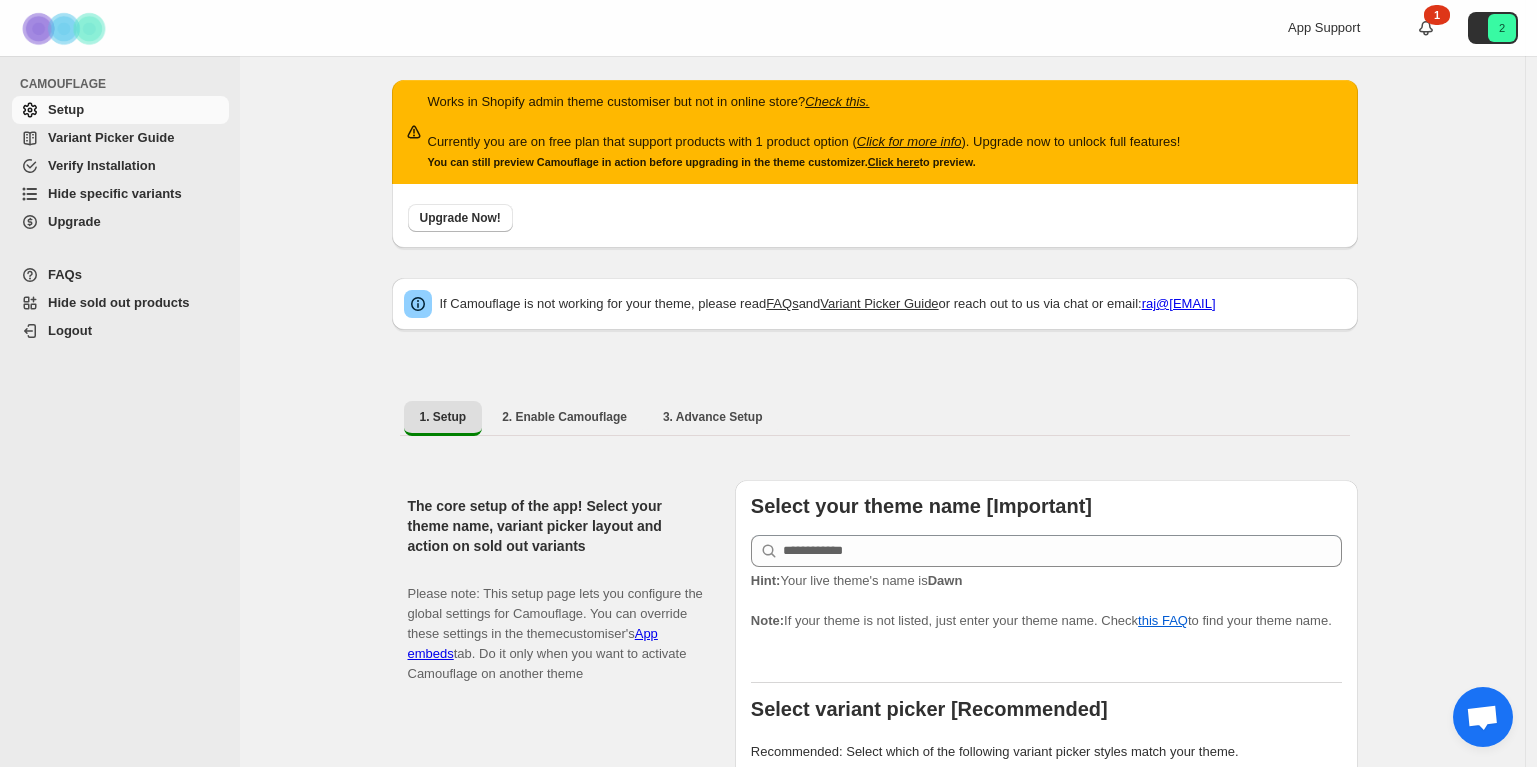 click on "Check this." at bounding box center (837, 101) 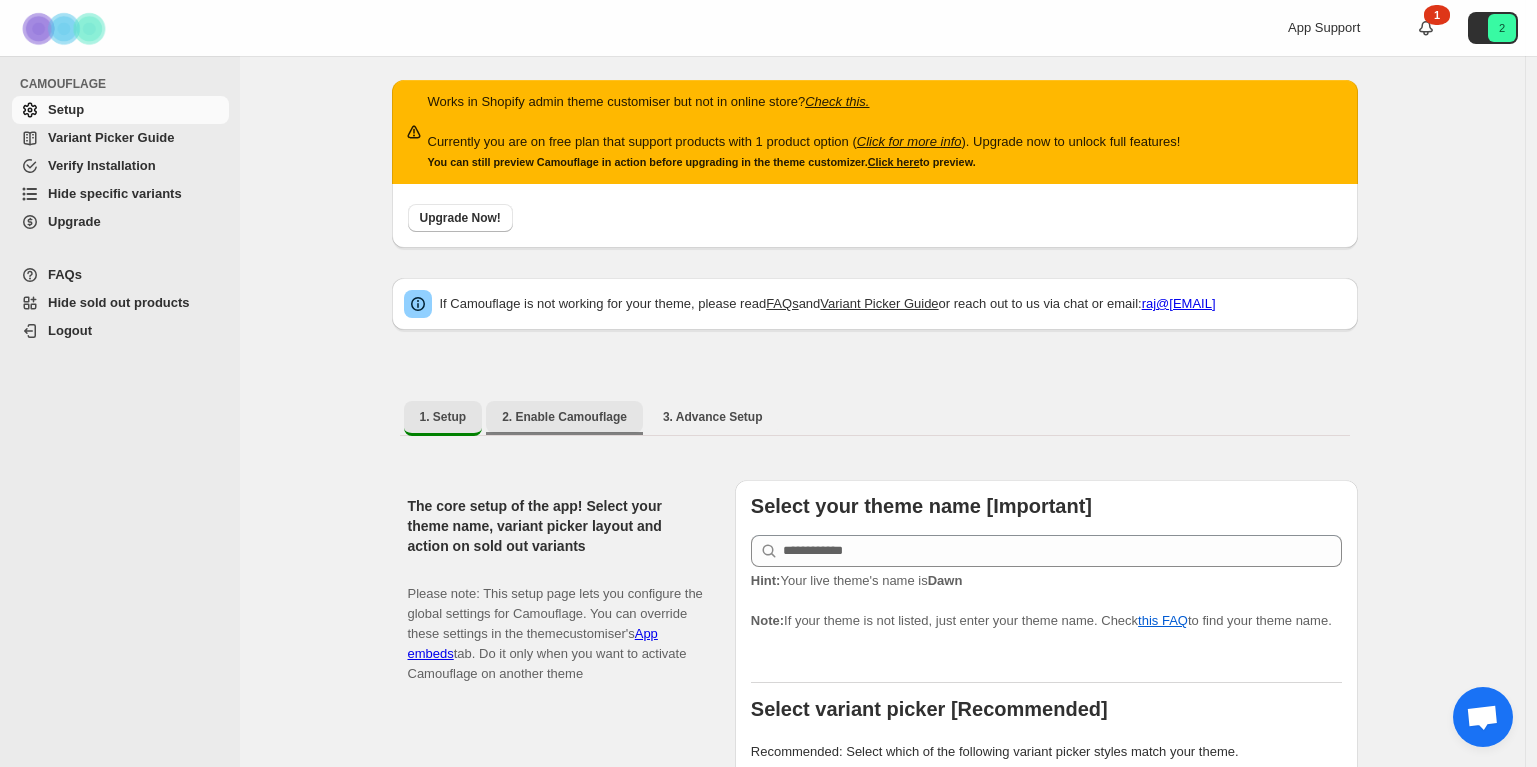 click on "2. Enable Camouflage" at bounding box center (564, 417) 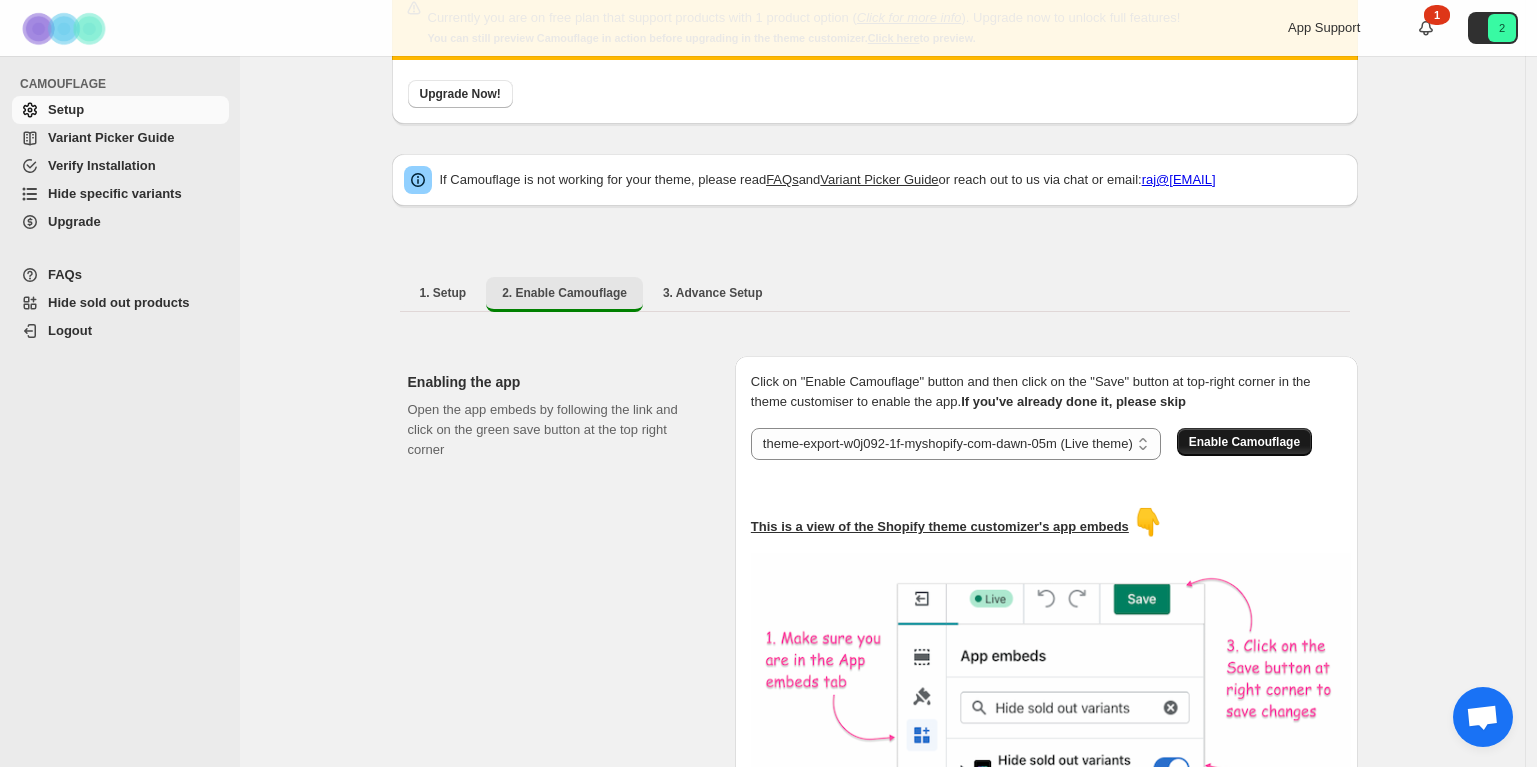 scroll, scrollTop: 145, scrollLeft: 0, axis: vertical 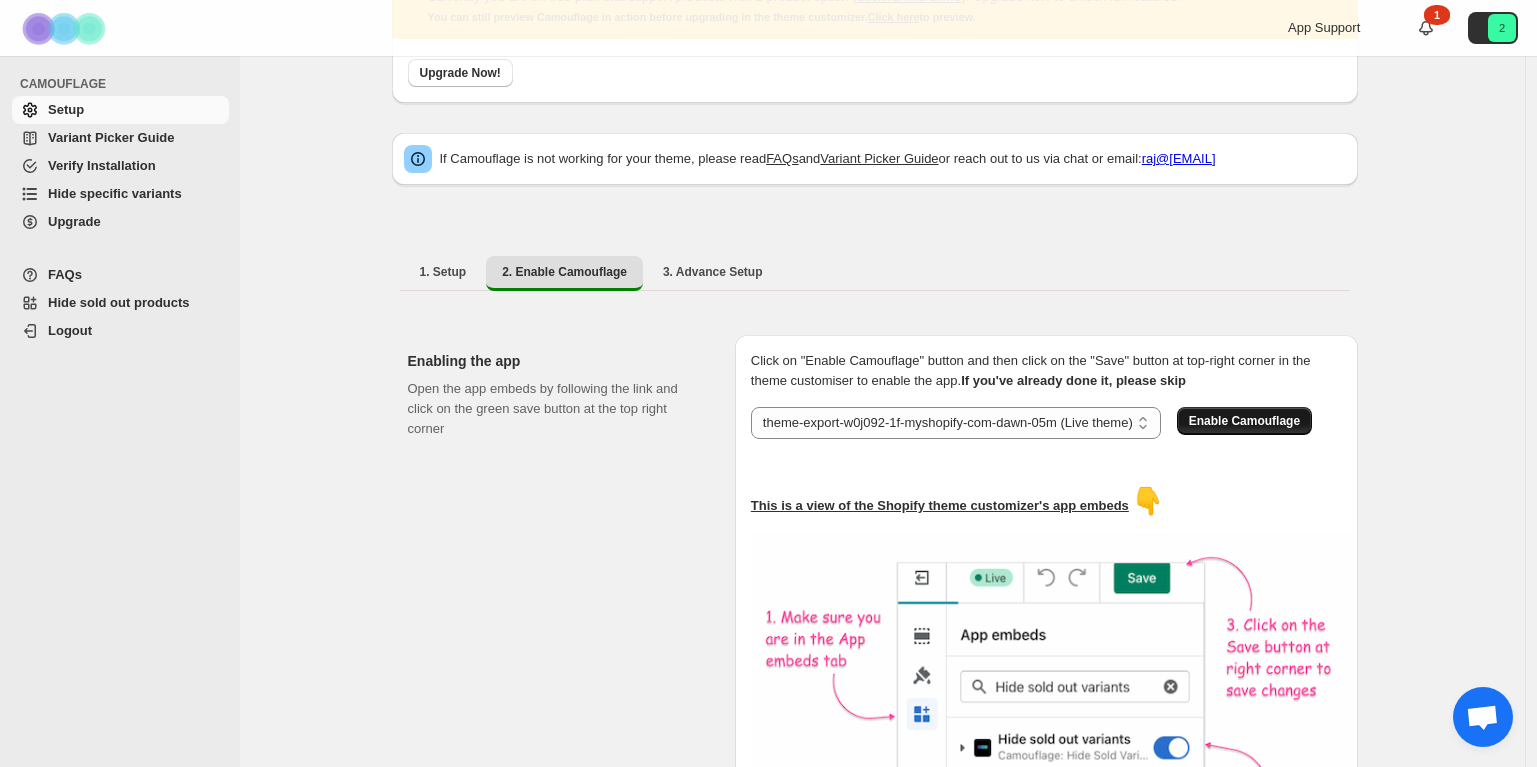 click on "Enable Camouflage" at bounding box center (1244, 421) 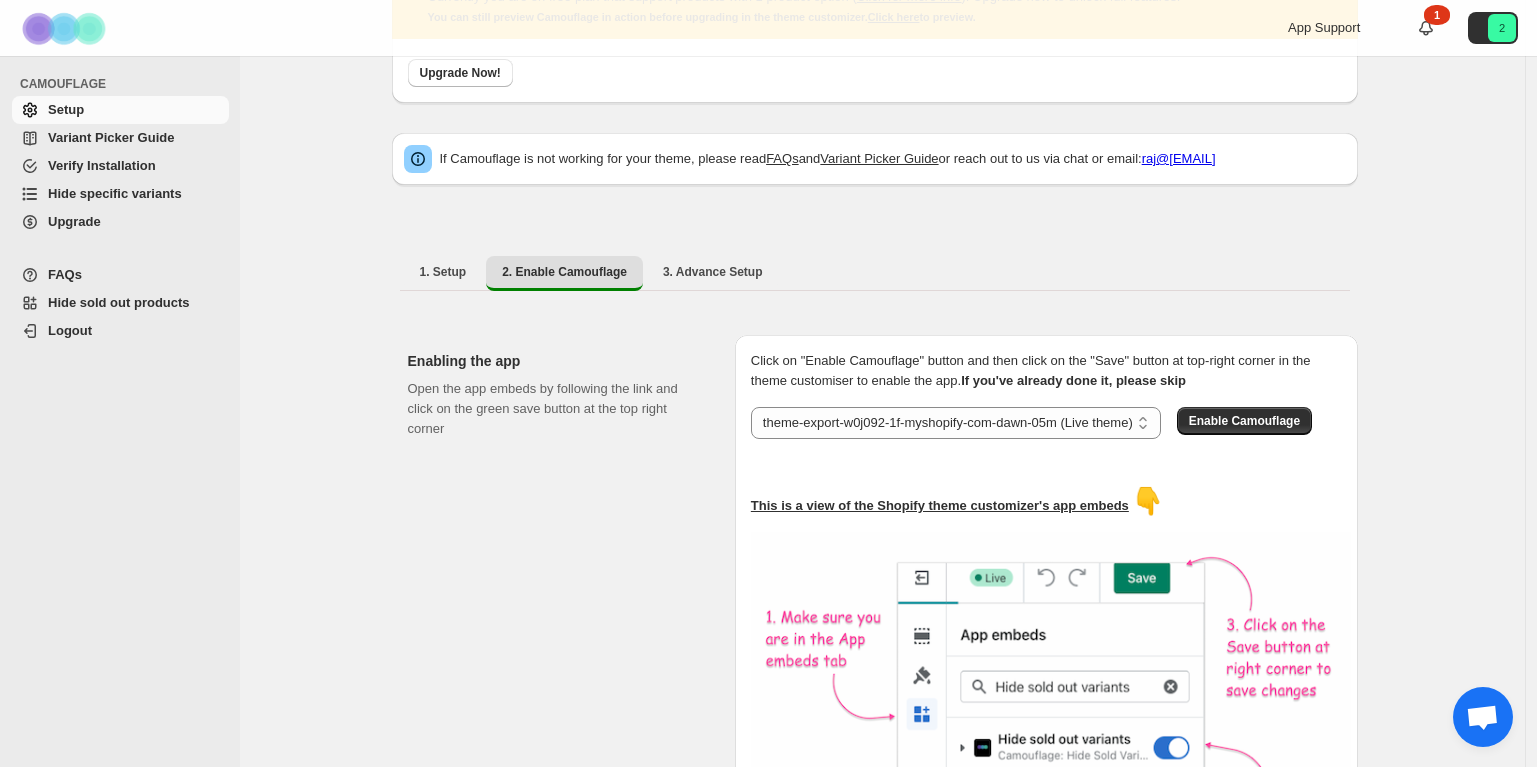 click on "Variant Picker Guide" at bounding box center [111, 137] 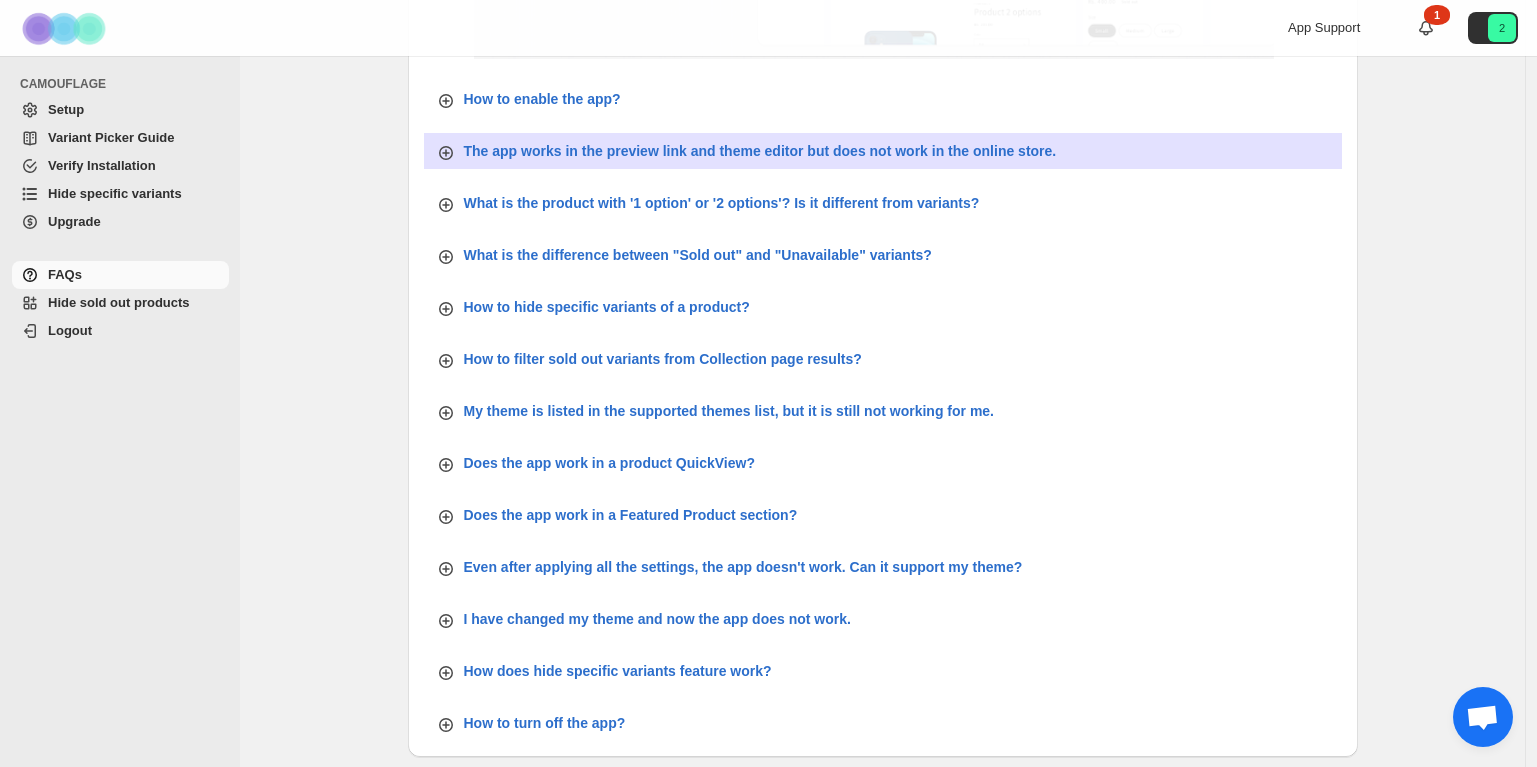 scroll, scrollTop: 284, scrollLeft: 0, axis: vertical 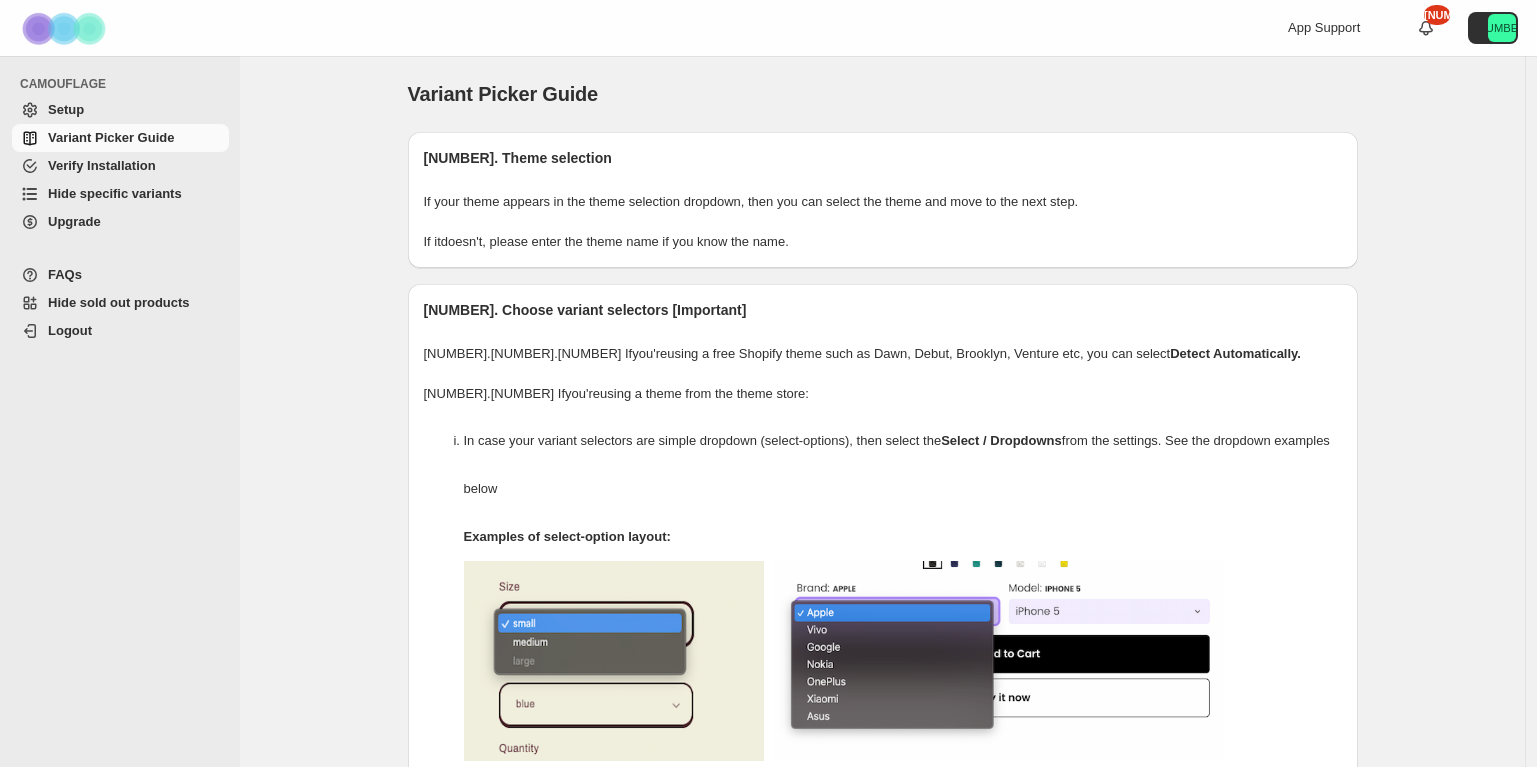 click on "Verify Installation" at bounding box center (102, 165) 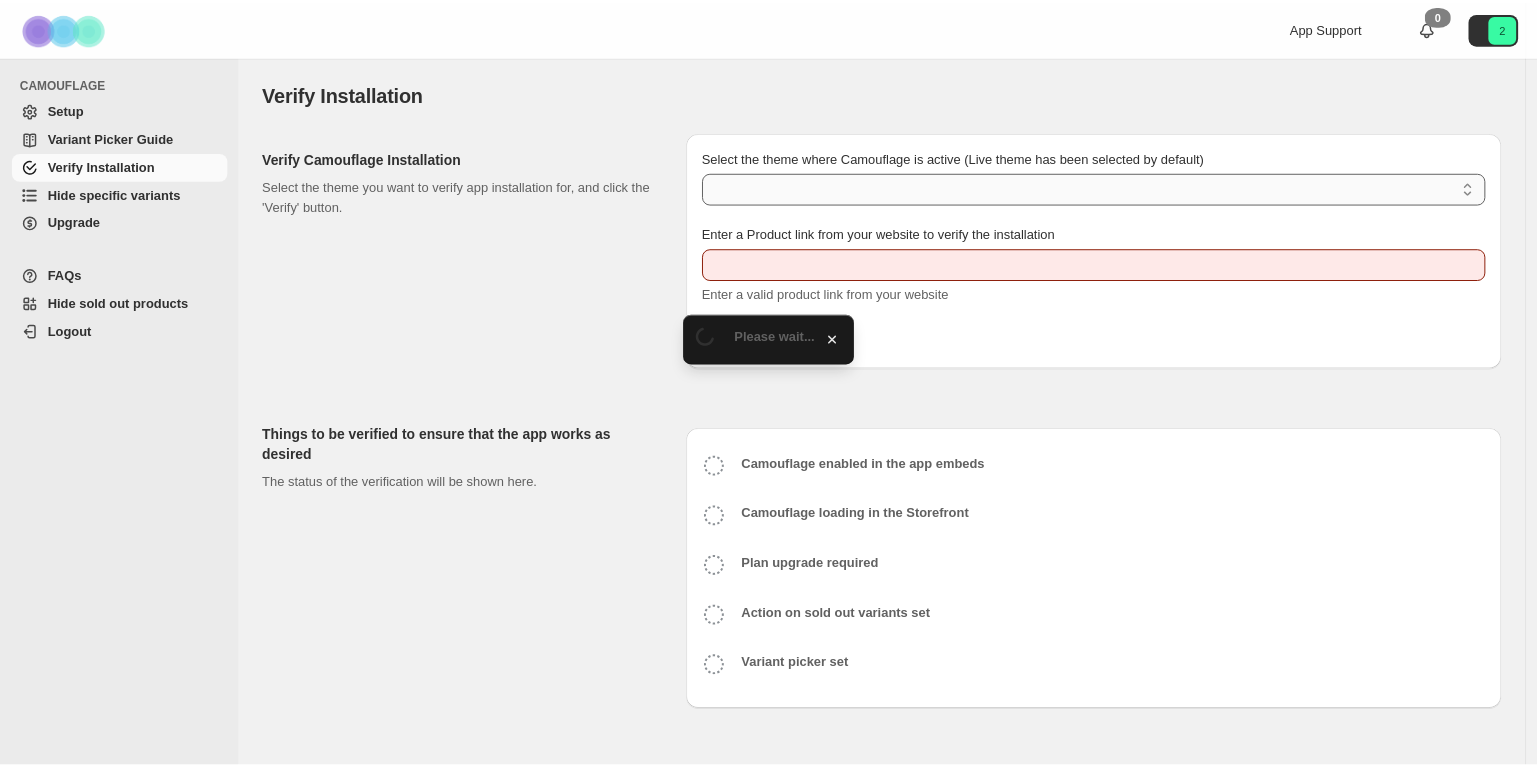scroll, scrollTop: 0, scrollLeft: 0, axis: both 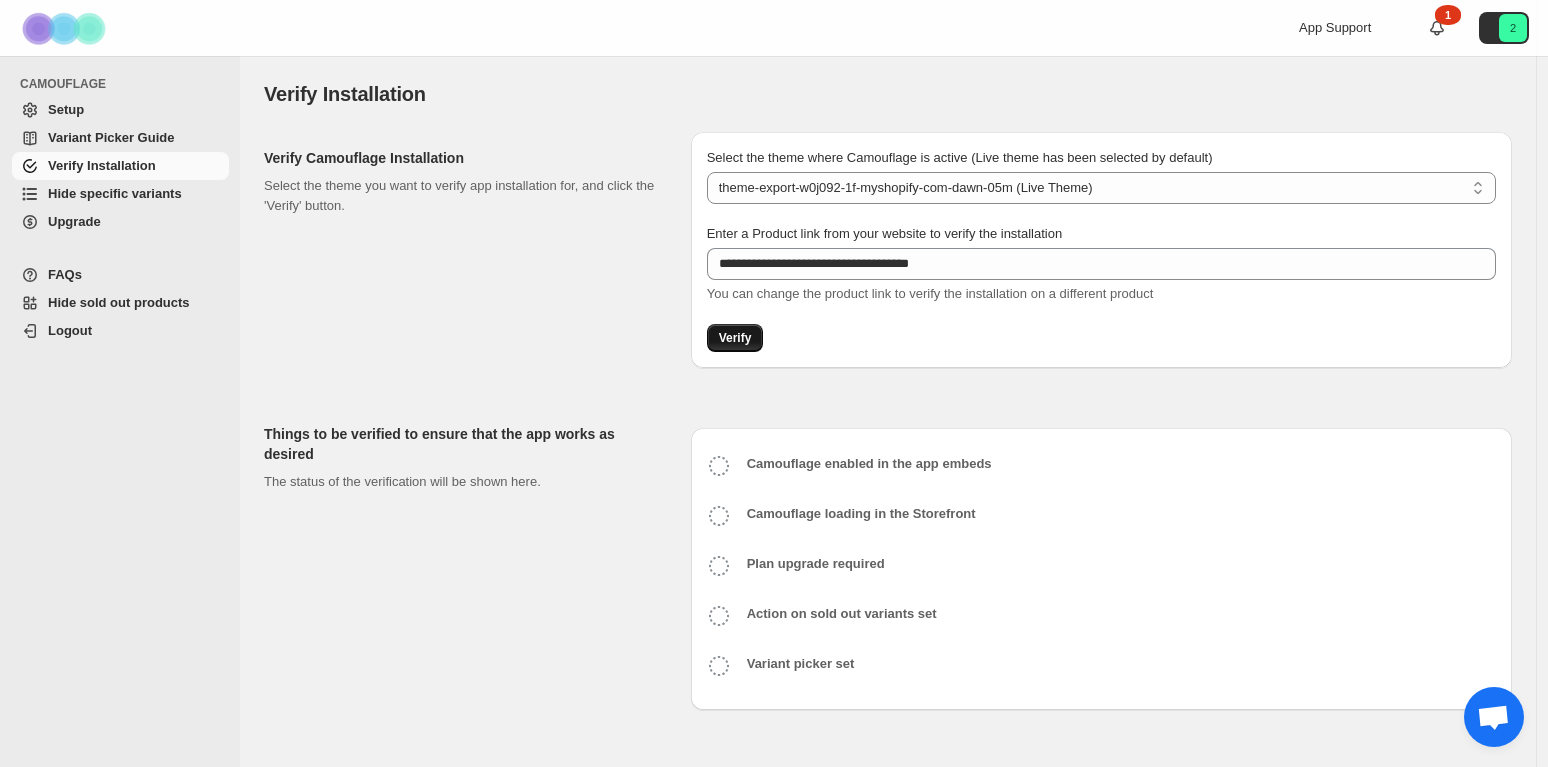 click on "Verify" at bounding box center (735, 338) 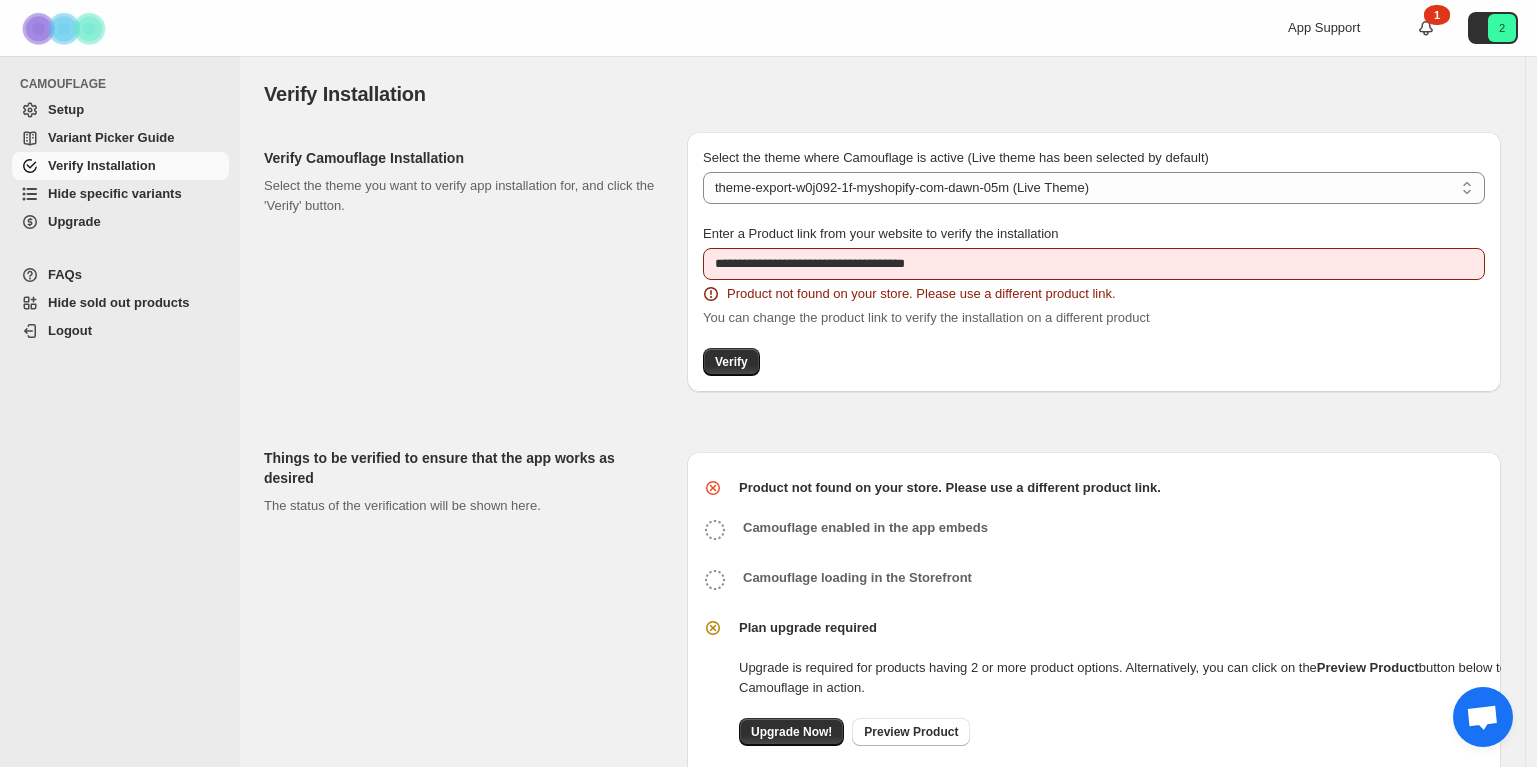 click at bounding box center (66, 28) 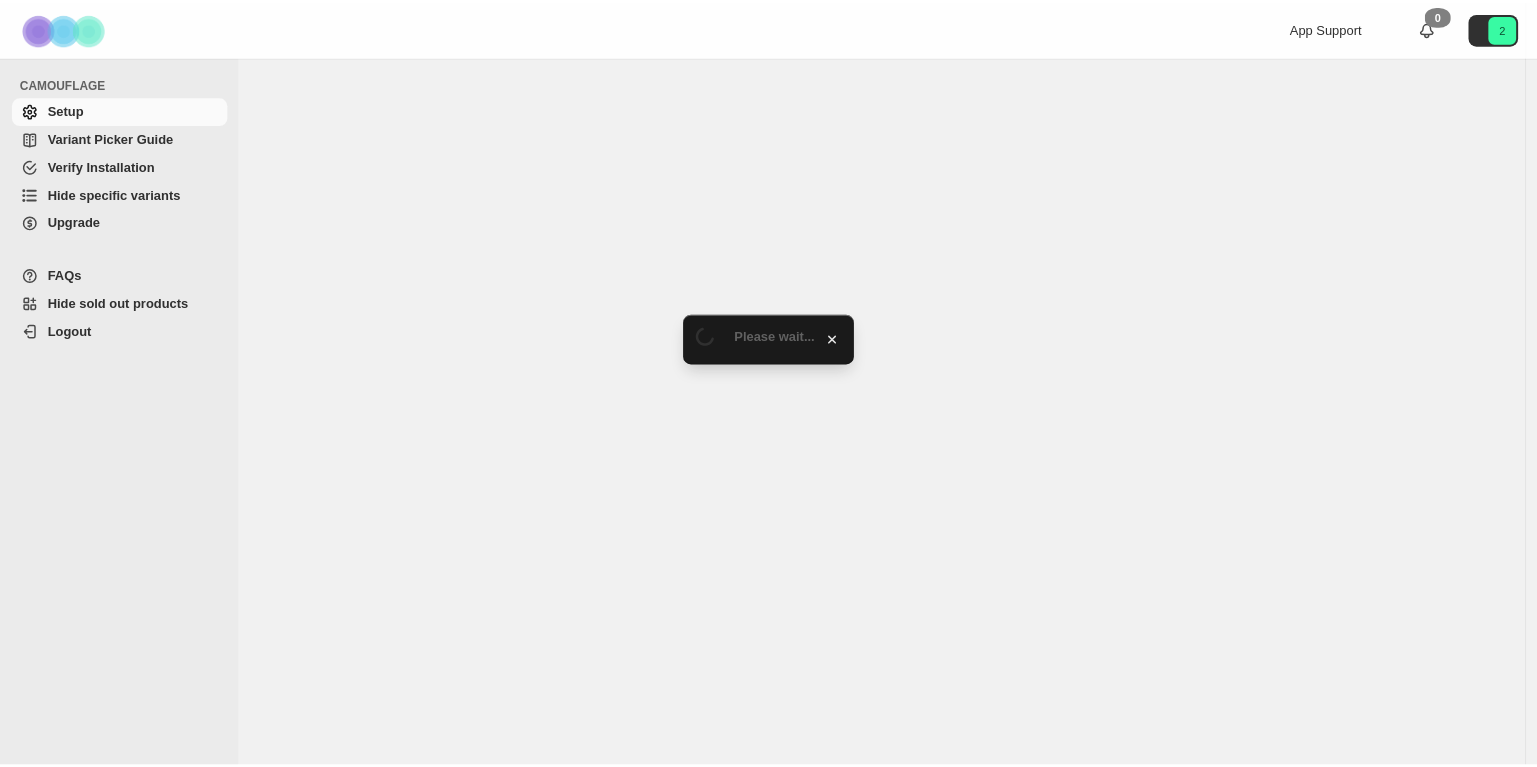 scroll, scrollTop: 0, scrollLeft: 0, axis: both 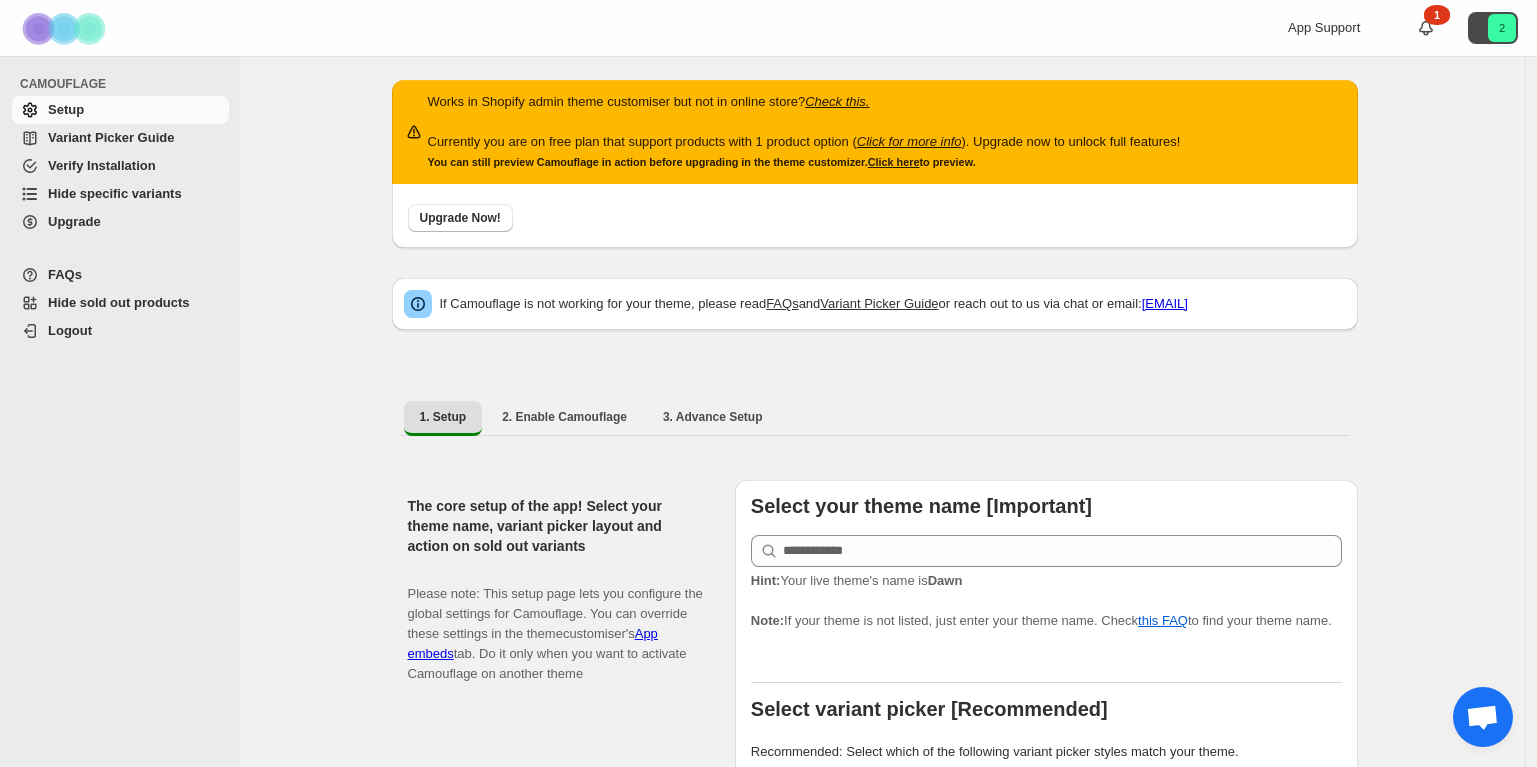 click on "2" at bounding box center [1493, 28] 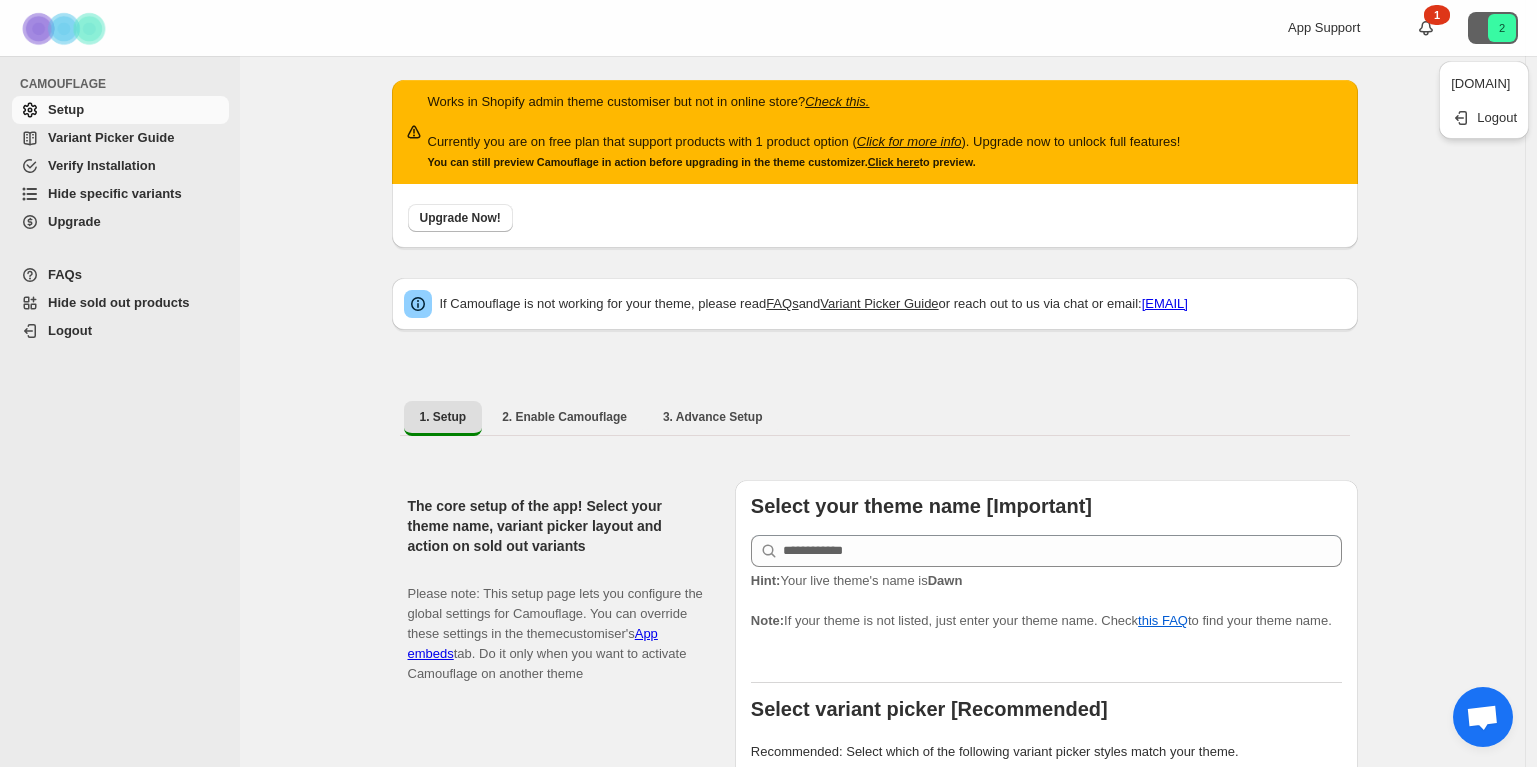 click on "Works in Shopify admin theme customiser but not in online store?  Check this. Currently you are on free plan that support products with 1 product option ( Click for more info ). Upgrade now to unlock full features! You can still preview Camouflage in action before upgrading in the theme customizer.  Click here  to preview. Upgrade Now! If Camouflage is not working for your theme, please read  FAQs  and  Variant Picker Guide  or reach out to us via chat or email:  raj@codecrux.dev 1. Setup 2. Enable Camouflage 3. Advance Setup More views 1. Setup 2. Enable Camouflage 3. Advance Setup More views The core setup of the app! Select your theme name, variant picker layout and action on sold out variants Please note: This setup page lets you configure the global settings for Camouflage. You can override these settings in the theme  customiser's  App embeds  tab. Do it only when you want to activate Camouflage on another theme Select your theme name [Important] Hint:  Your live theme's name is  Dawn   Note:  this FAQ" at bounding box center [882, 1276] 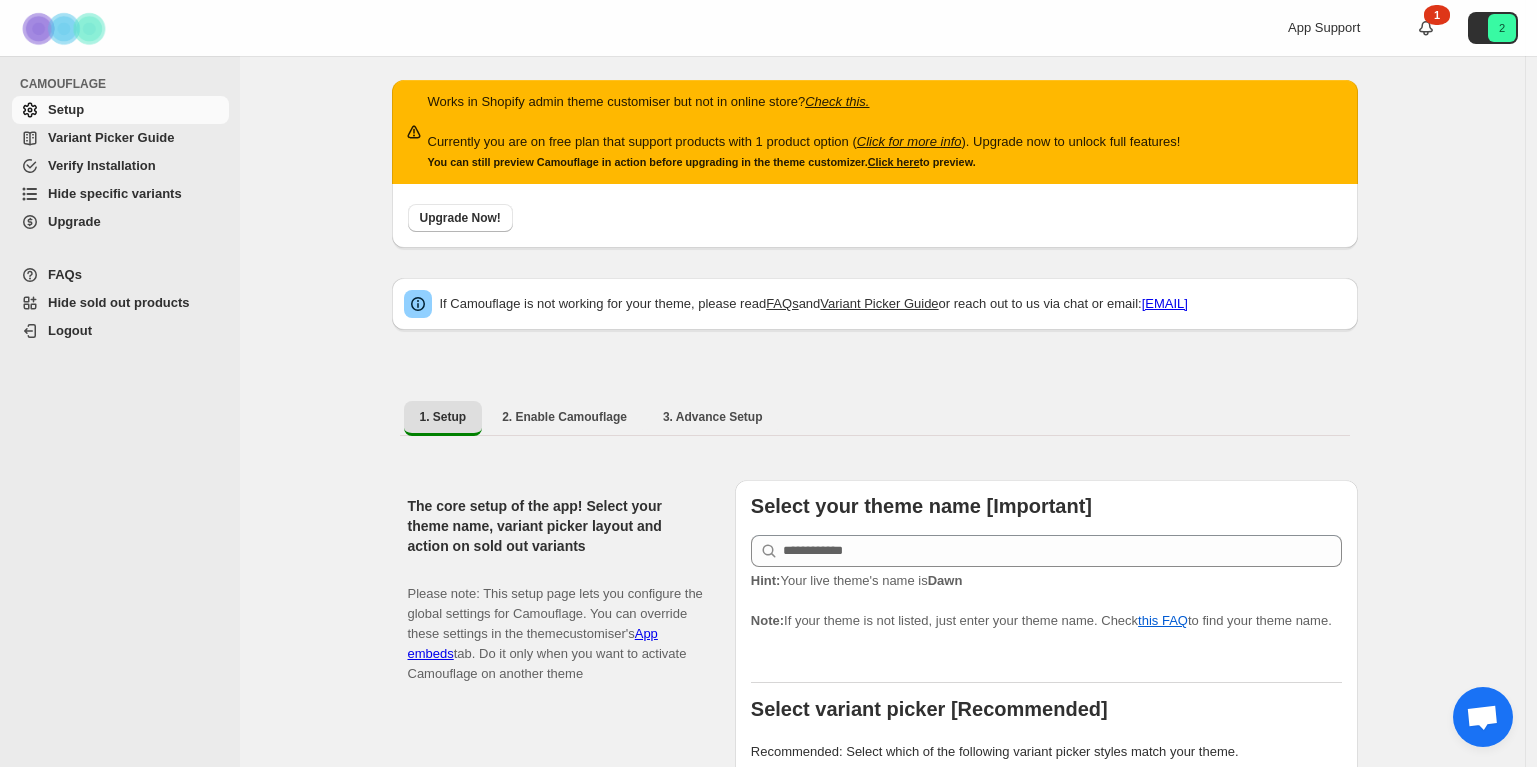 click on "App Support" at bounding box center (1324, 27) 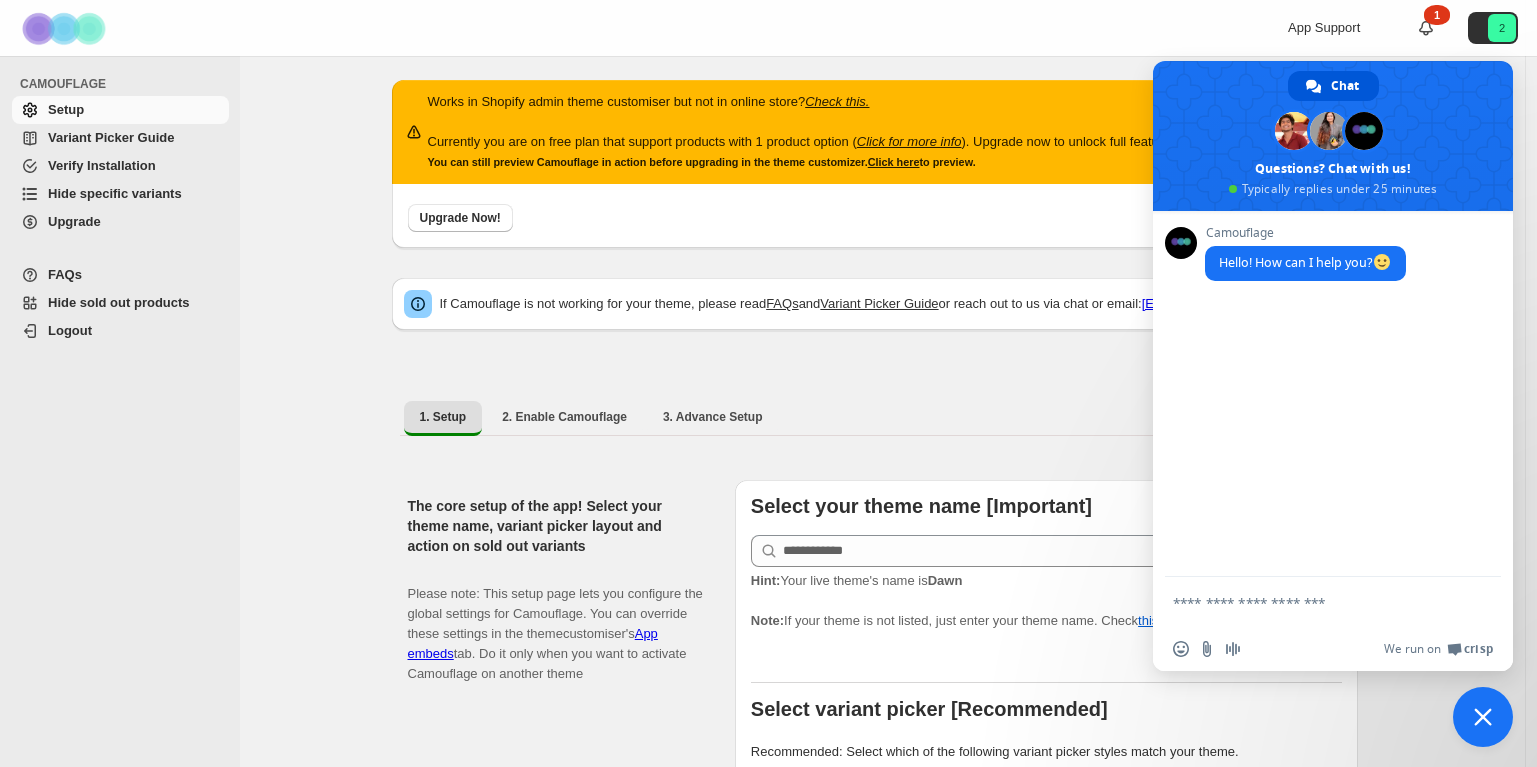 click on "App Support 1 2" at bounding box center [1264, 28] 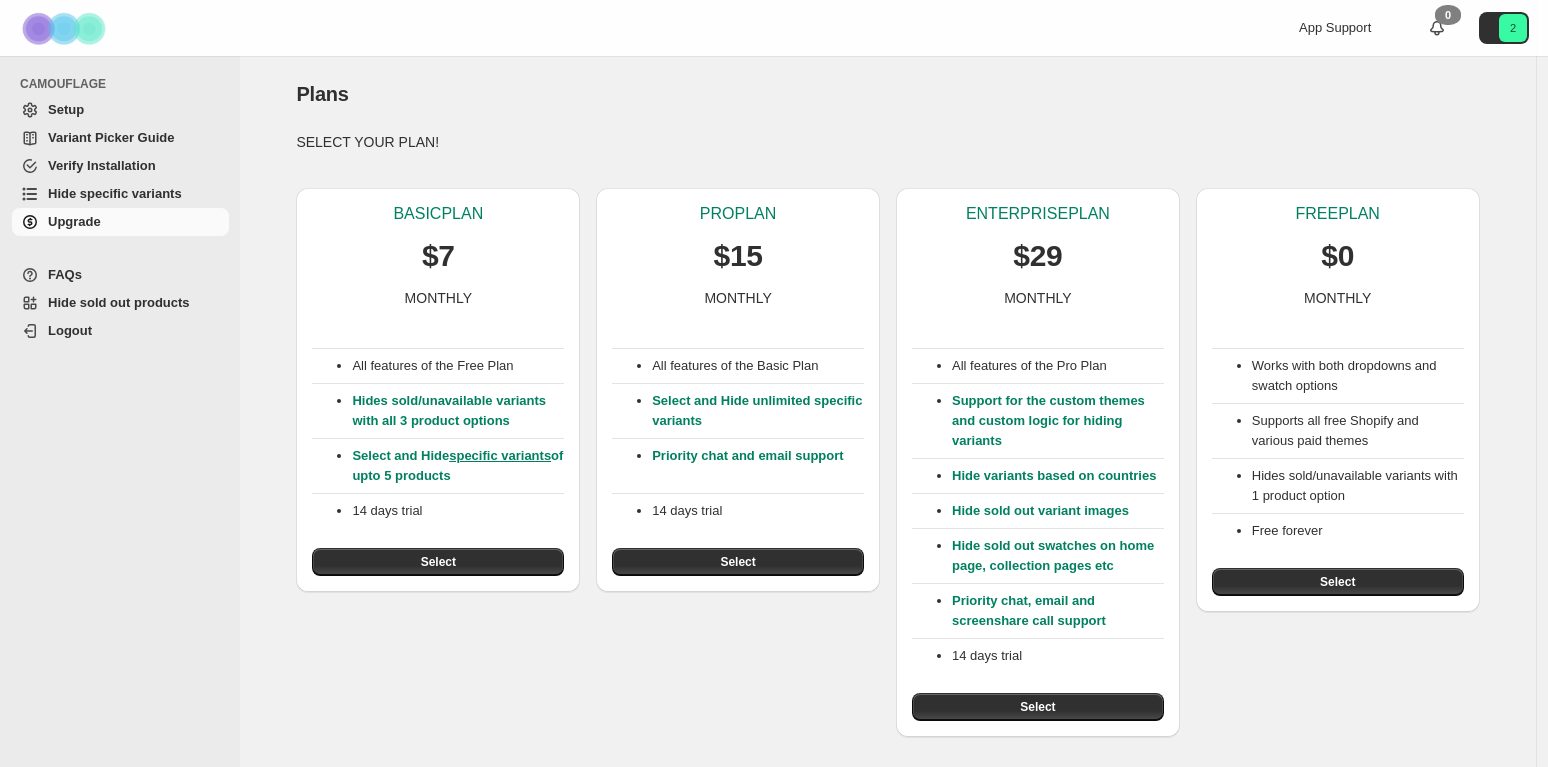 scroll, scrollTop: 0, scrollLeft: 0, axis: both 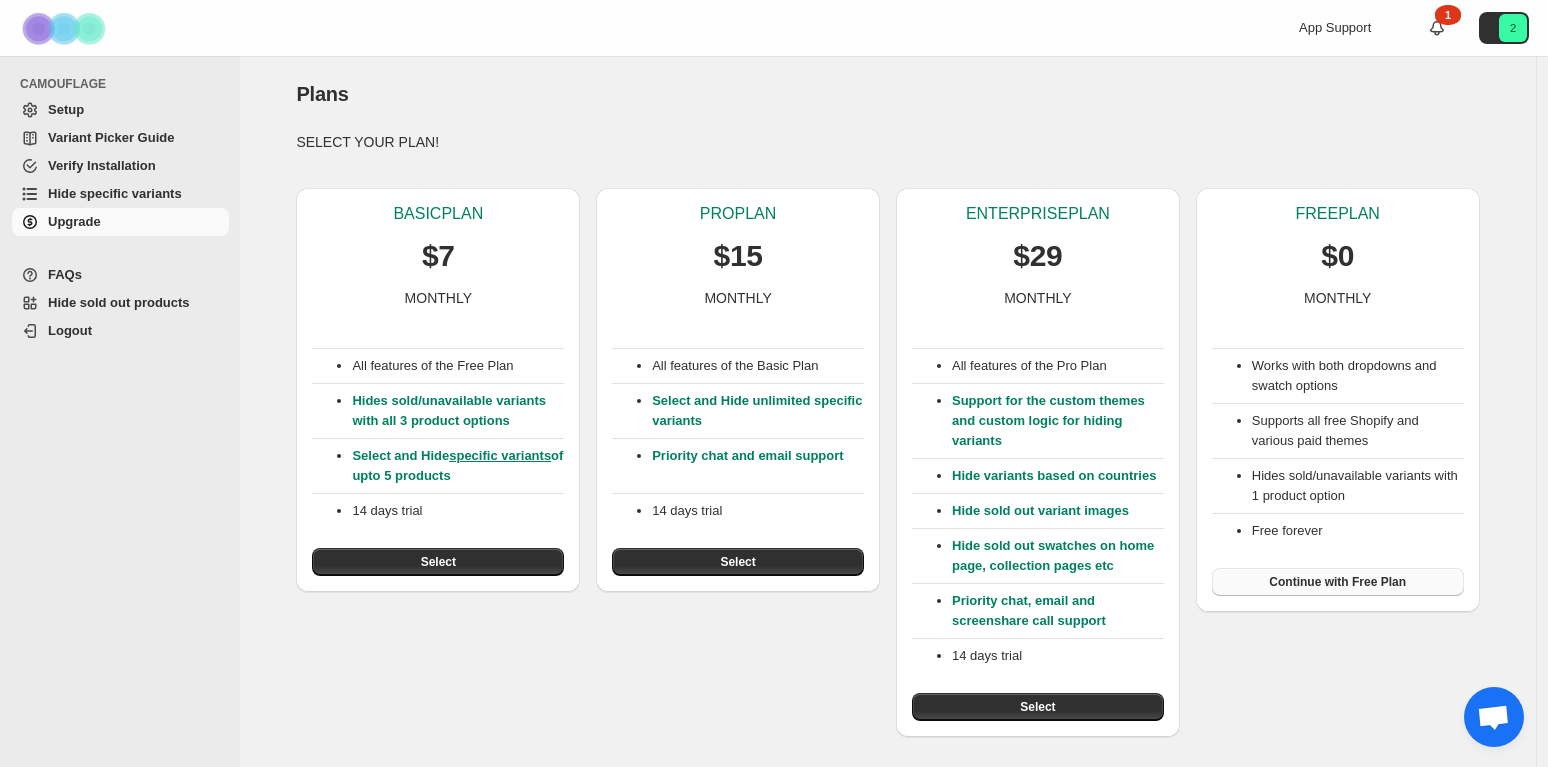click on "Continue with Free Plan" at bounding box center [1337, 582] 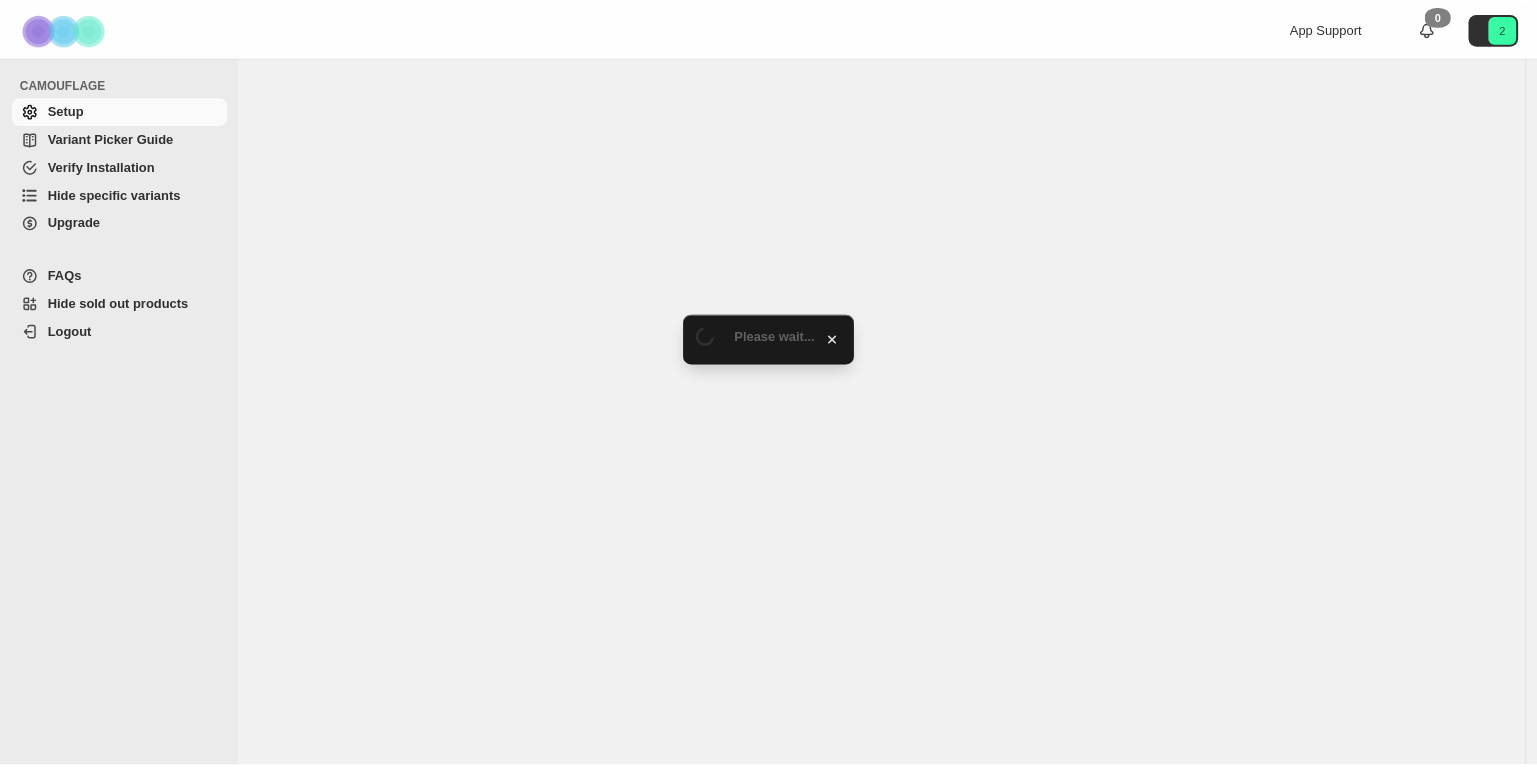 scroll, scrollTop: 0, scrollLeft: 0, axis: both 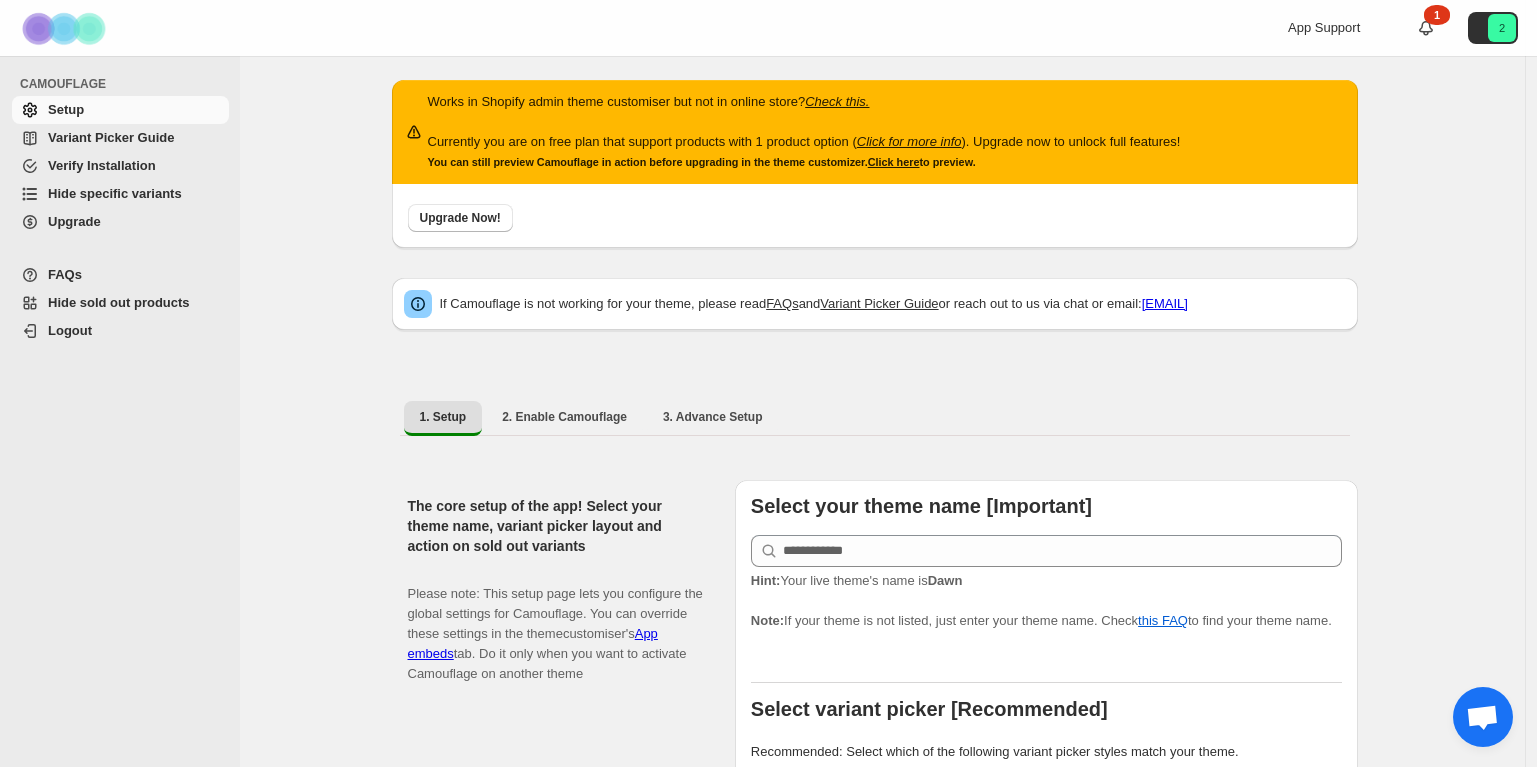 click on "Check this." at bounding box center [837, 101] 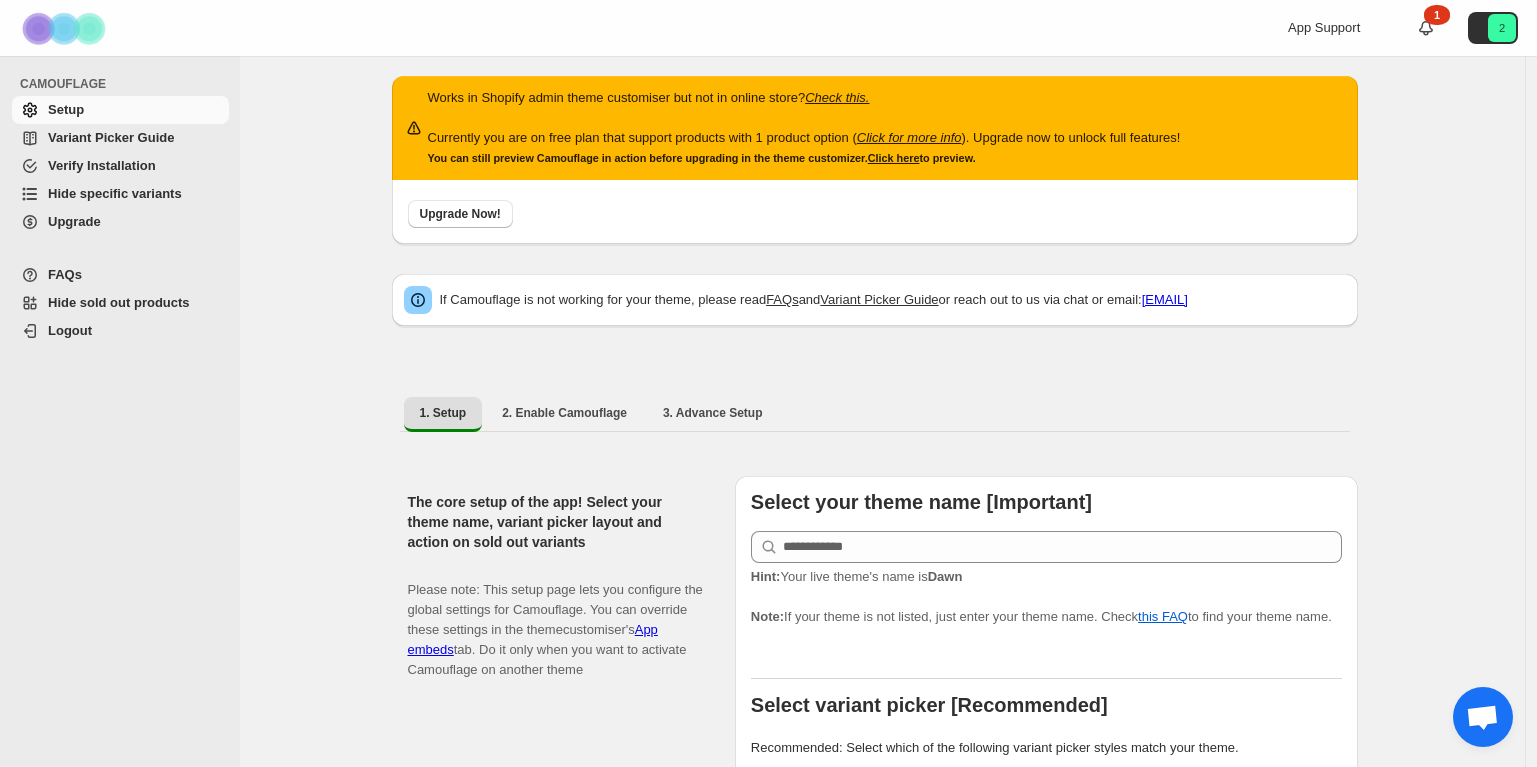 scroll, scrollTop: 8, scrollLeft: 0, axis: vertical 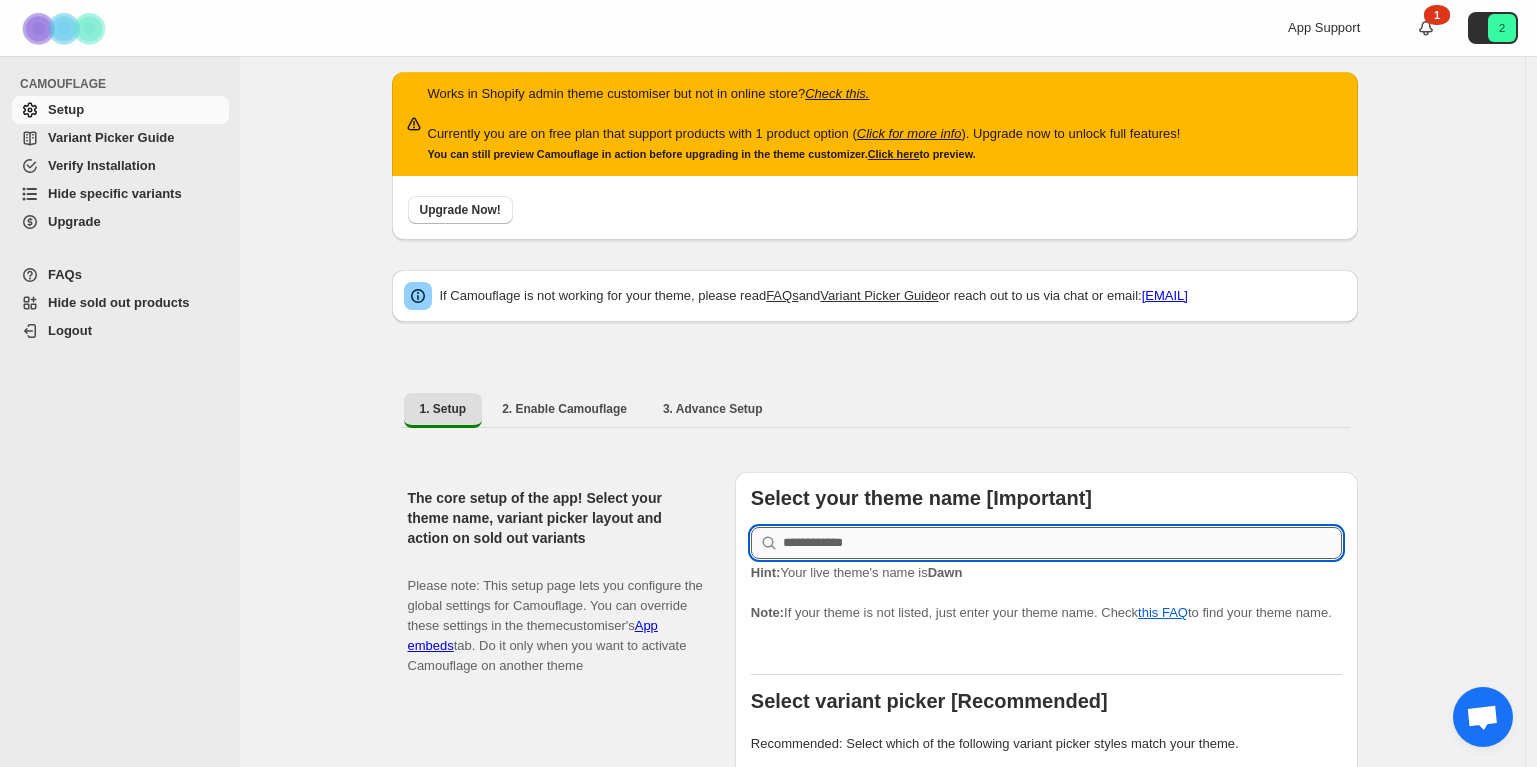click at bounding box center (1062, 543) 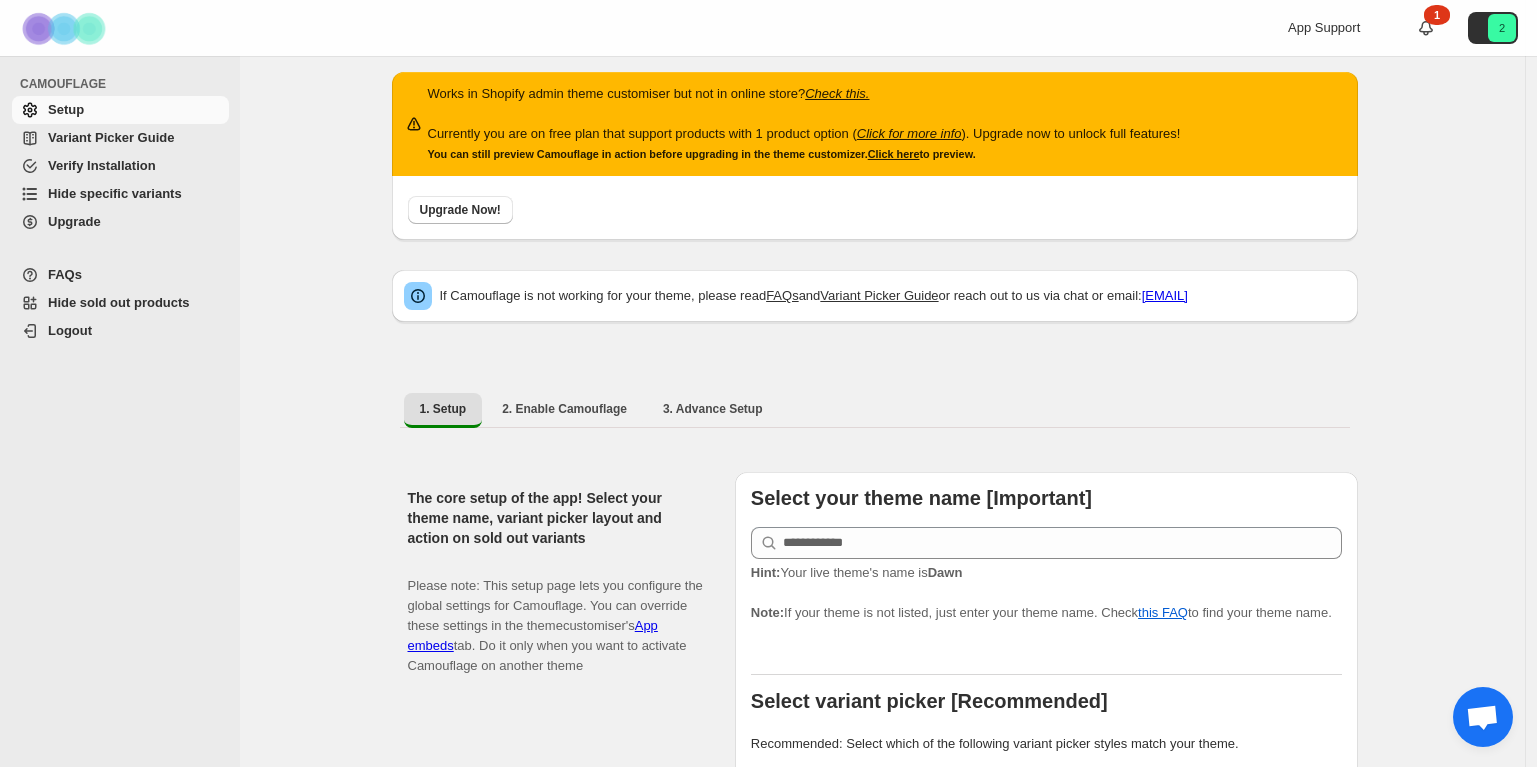 click on "The core setup of the app! Select your theme name, variant picker layout and action on sold out variants Please note: This setup page lets you configure the global settings for Camouflage. You can override these settings in the theme  customiser's  App embeds  tab. Do it only when you want to activate Camouflage on another theme Select your theme name [Important] Hint:  Your live theme's name is  Dawn   Note:  If your theme is not listed, just enter your theme name. Check  this FAQ  to find your theme name. Select variant picker [Recommended] Recommended: Select which of the following variant picker styles match your theme. Select / Dropdowns Buttons / Swatches Swatch and Dropdowns both Detect Automatically Not sure? Check variant picker guide" at bounding box center (875, 889) 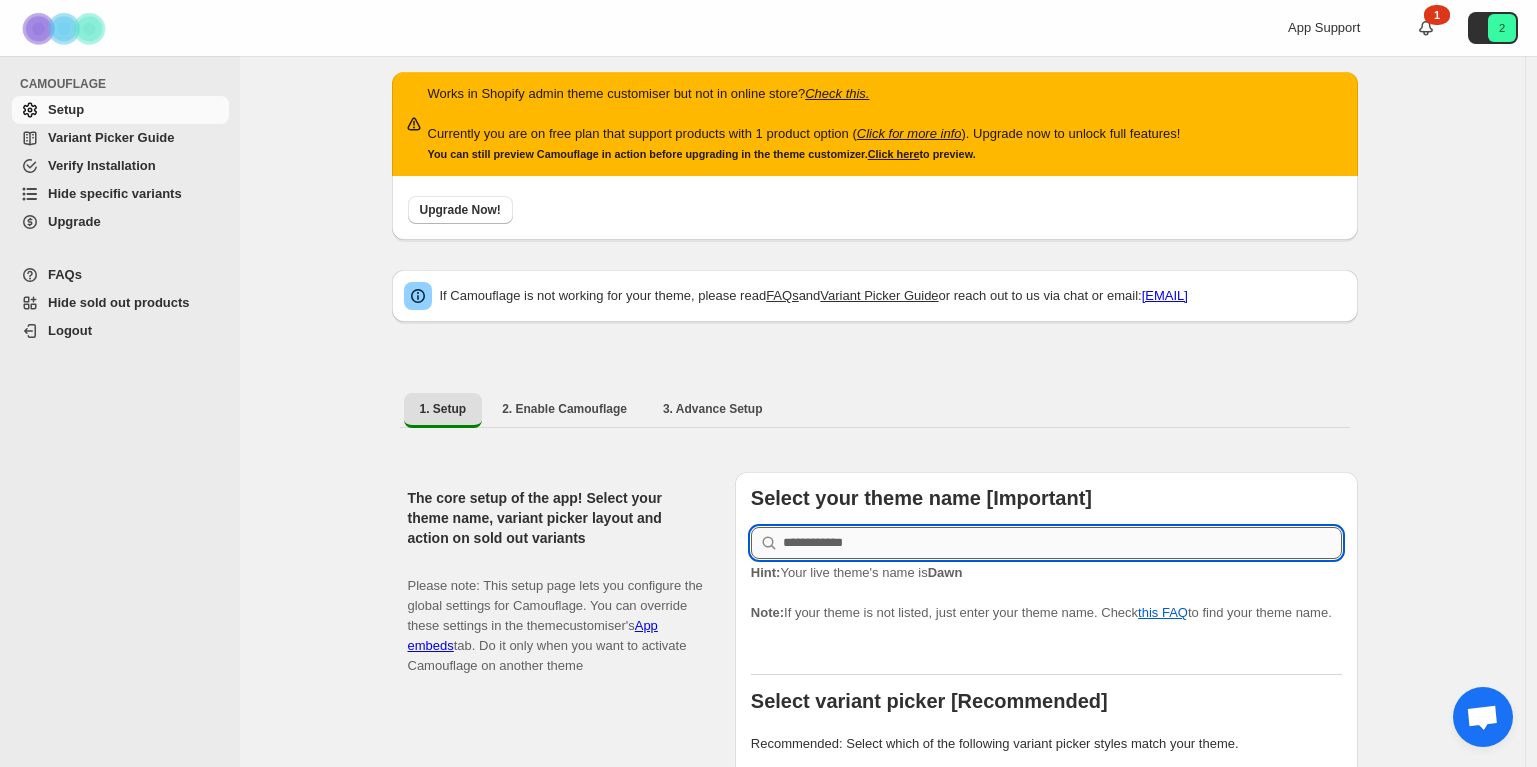 click at bounding box center [1062, 543] 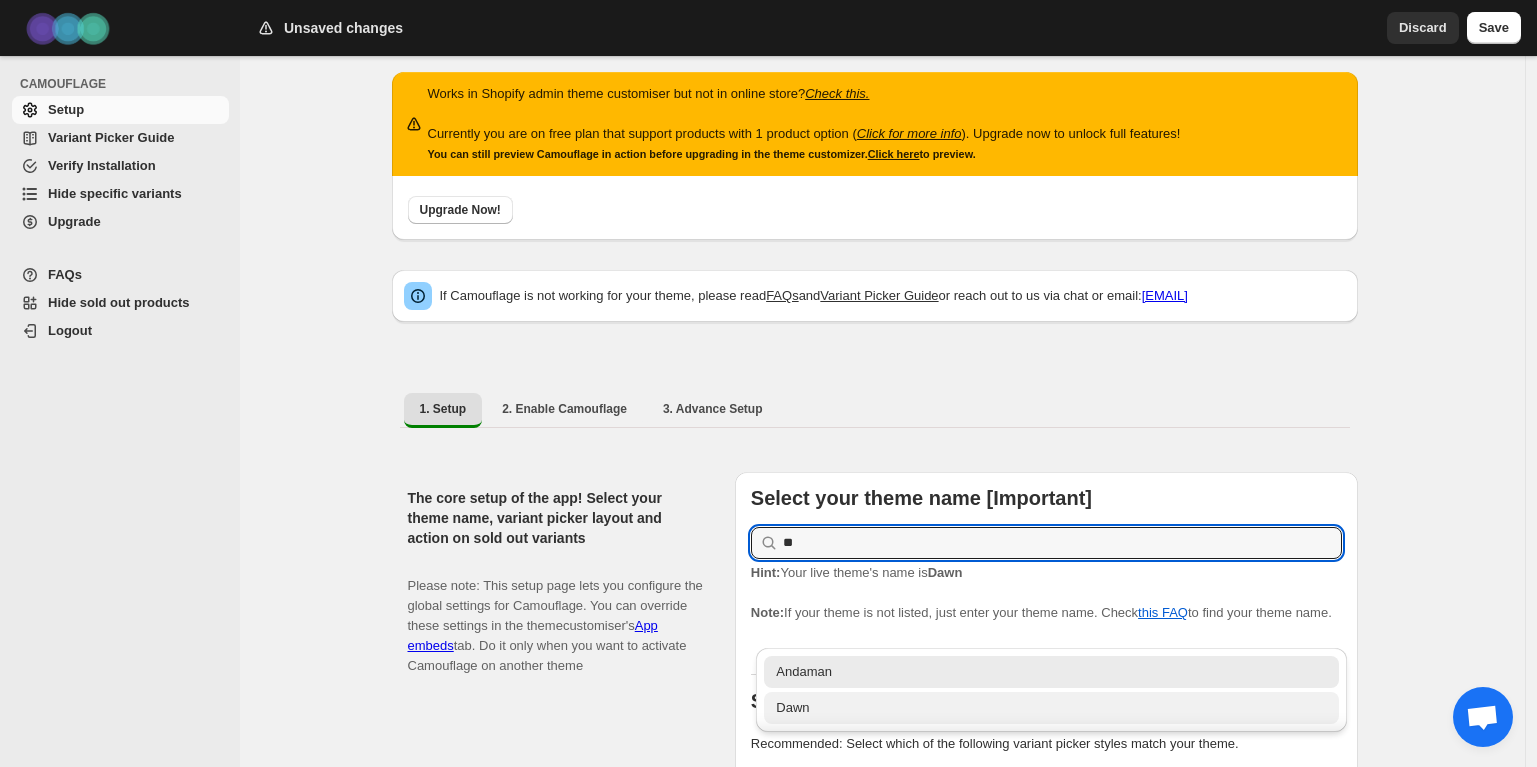 click on "Dawn" at bounding box center (1051, 708) 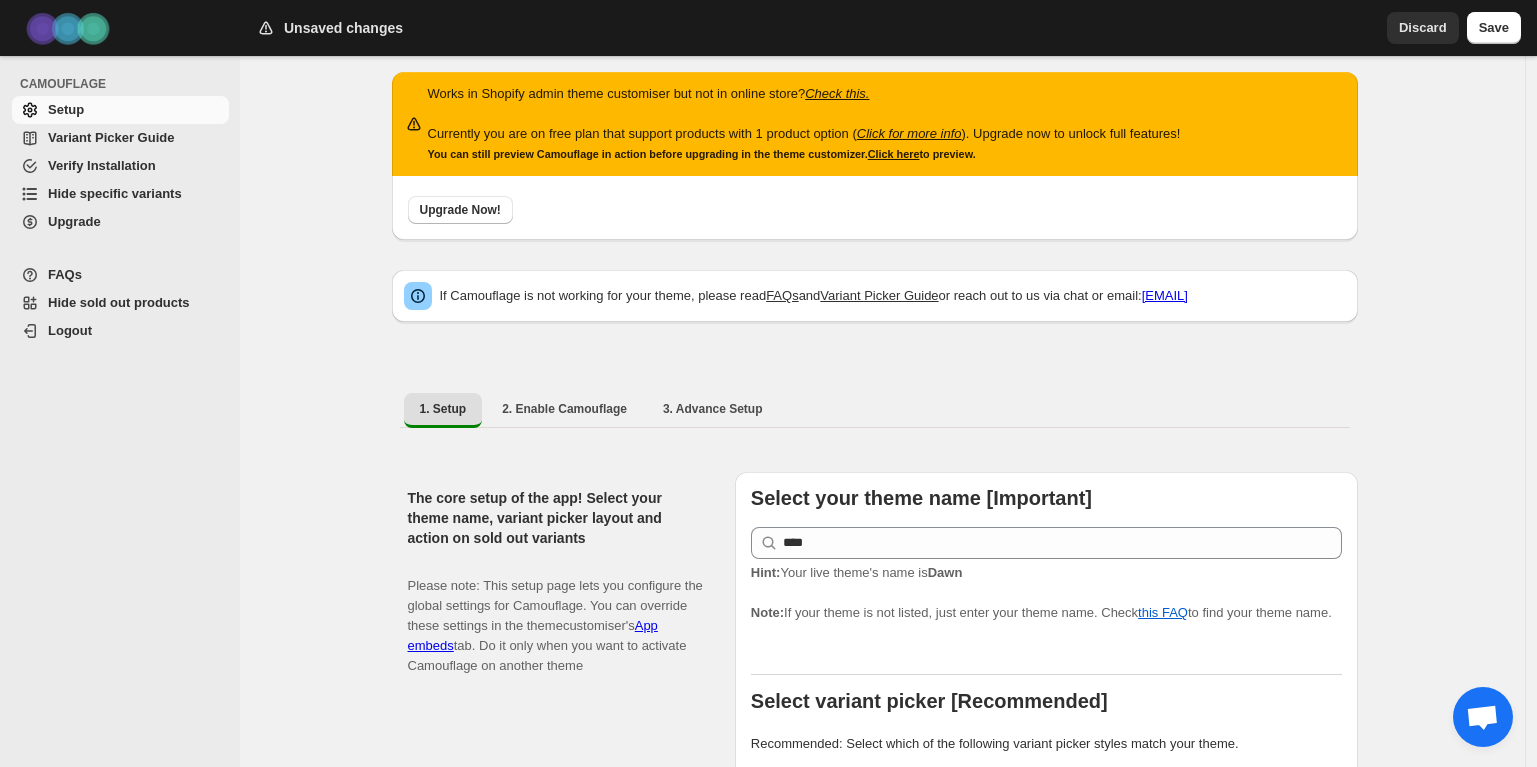 click on "The core setup of the app! Select your theme name, variant picker layout and action on sold out variants Please note: This setup page lets you configure the global settings for Camouflage. You can override these settings in the theme  customiser's  App embeds  tab. Do it only when you want to activate Camouflage on another theme Select your theme name [Important] **** Hint:  Your live theme's name is  Dawn   Note:  If your theme is not listed, just enter your theme name. Check  this FAQ  to find your theme name. Select variant picker [Recommended] Recommended: Select which of the following variant picker styles match your theme. Select / Dropdowns Buttons / Swatches Swatch and Dropdowns both Detect Automatically Not sure? Check variant picker guide" at bounding box center (875, 889) 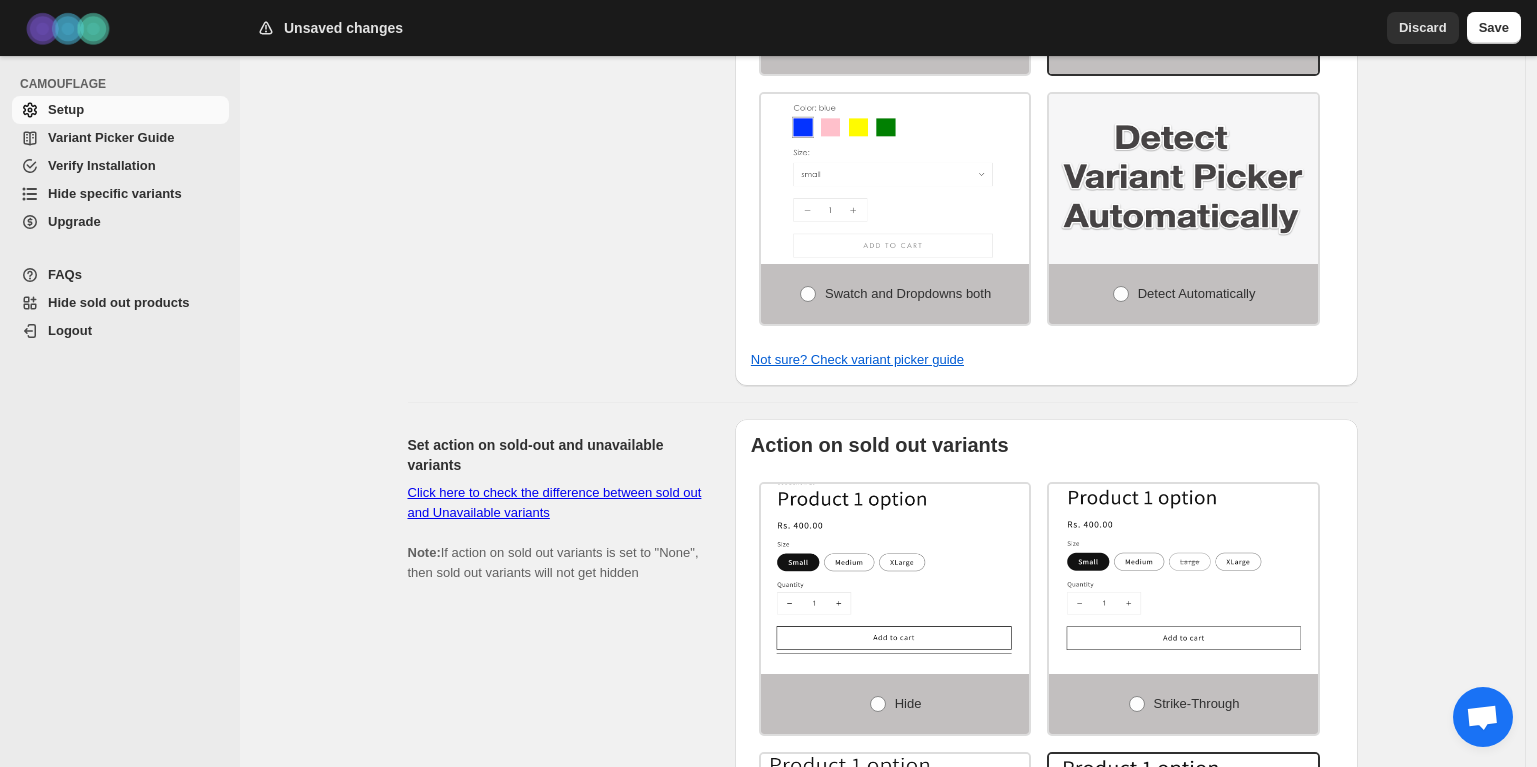 scroll, scrollTop: 827, scrollLeft: 0, axis: vertical 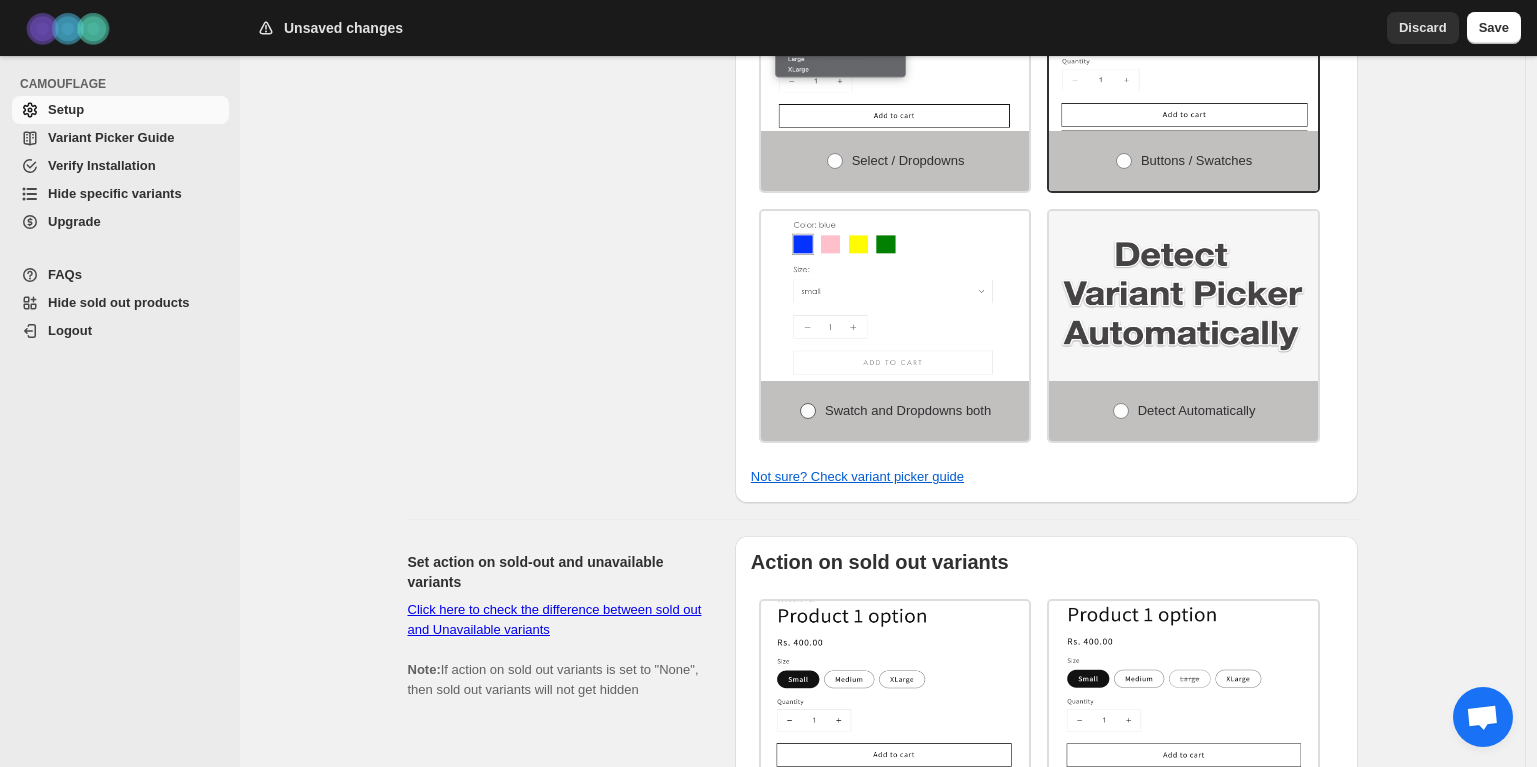 click on "Swatch and Dropdowns both" at bounding box center [908, 410] 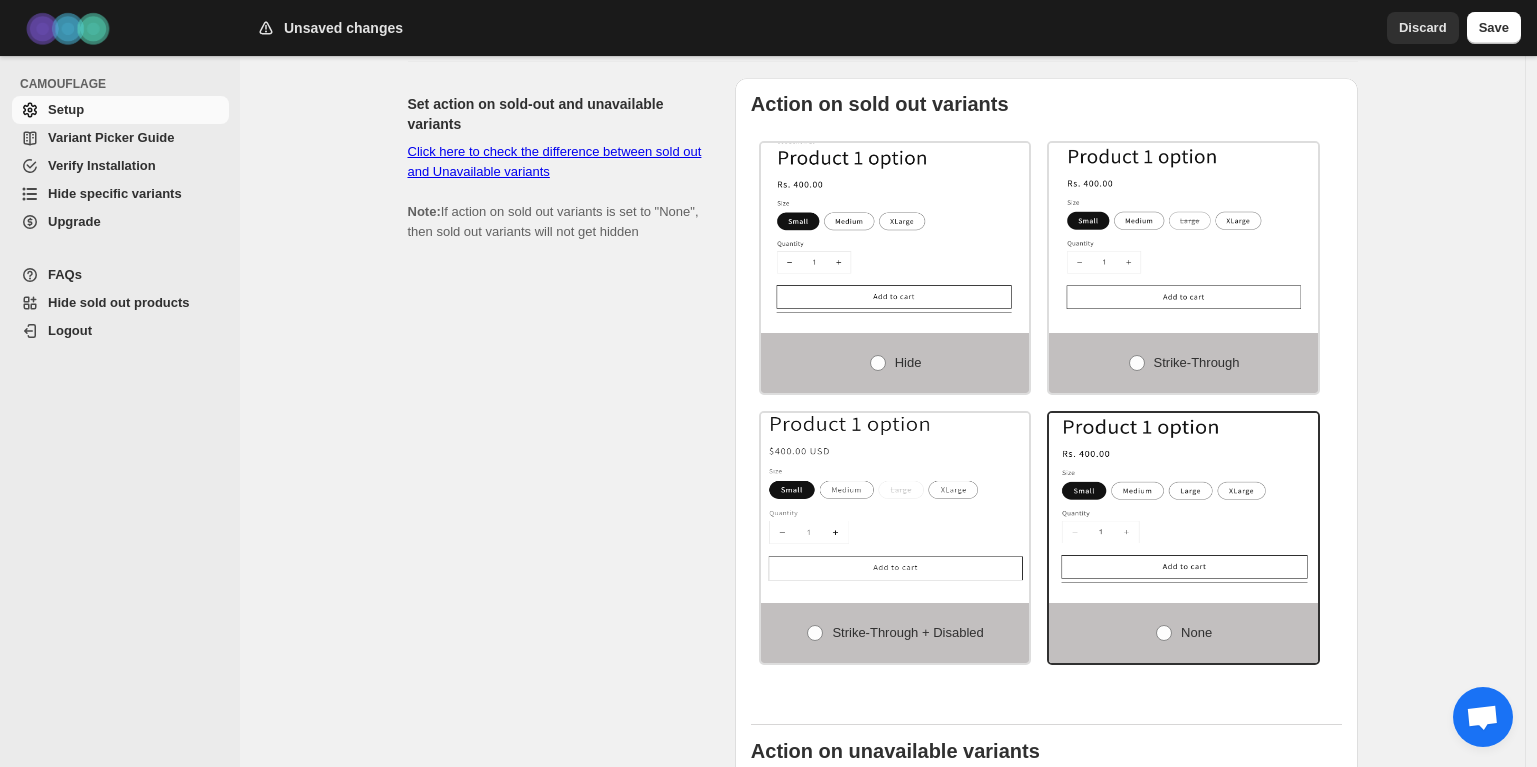 scroll, scrollTop: 1746, scrollLeft: 0, axis: vertical 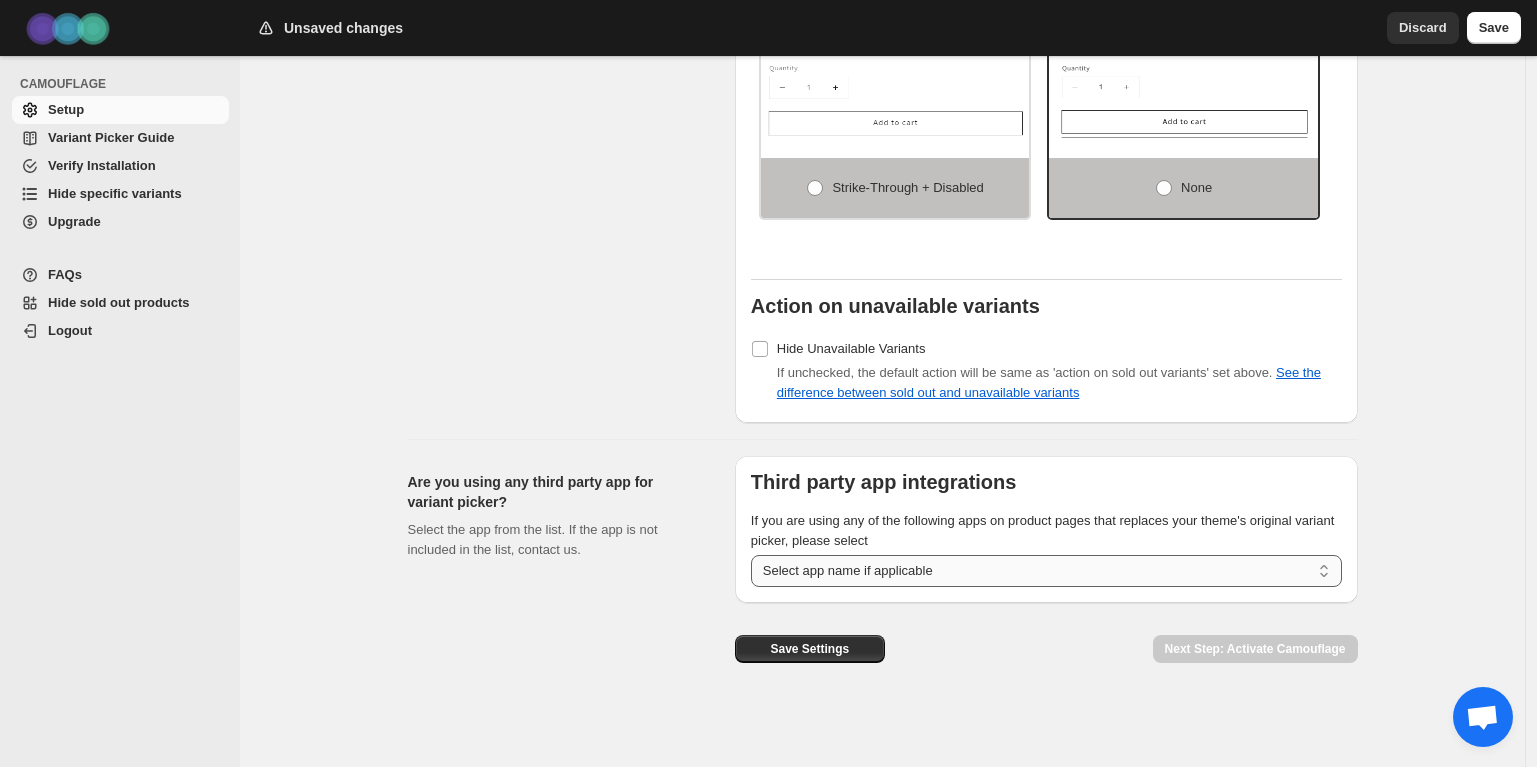 select on "**********" 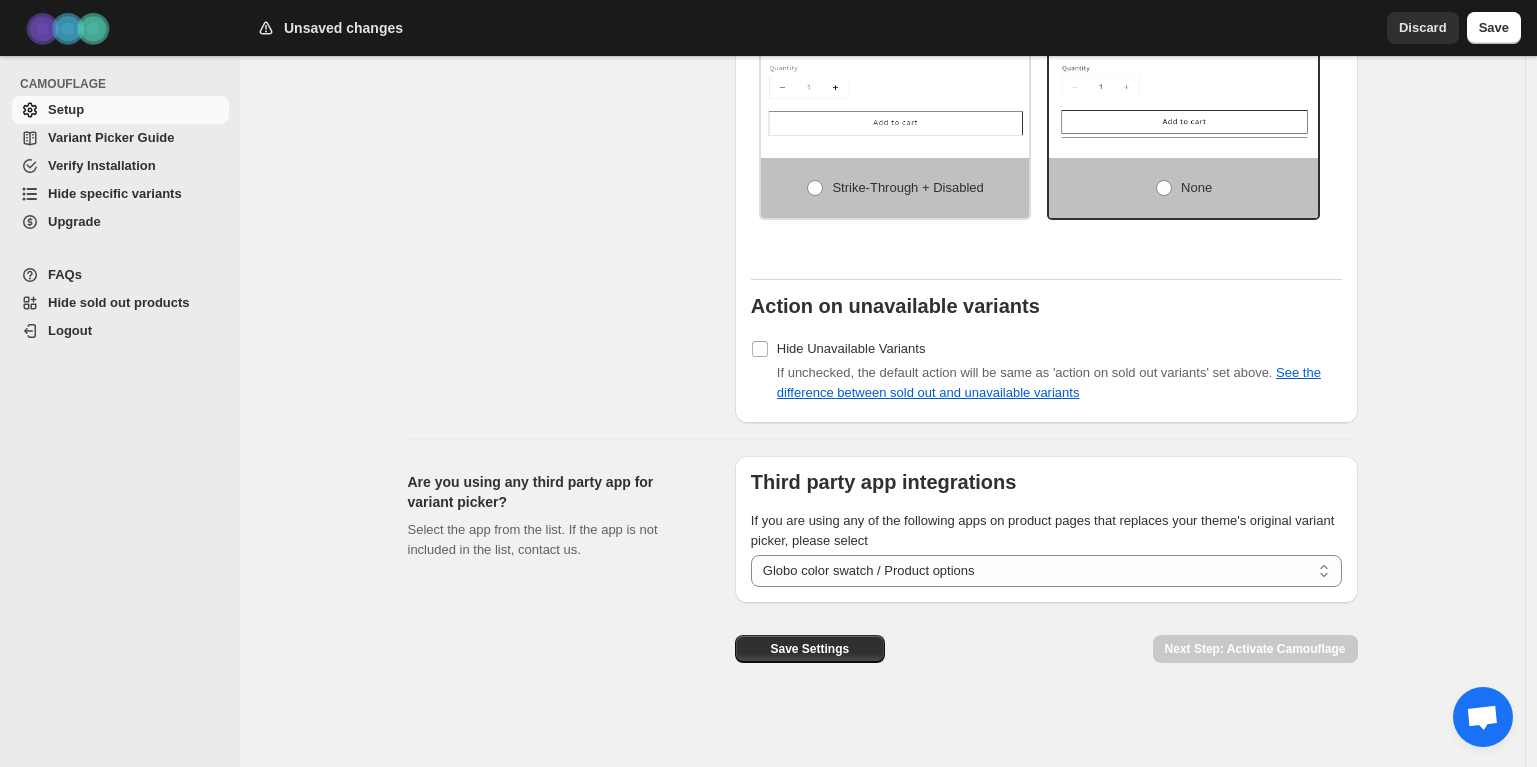 click on "Works in Shopify admin theme customiser but not in online store?  Check this. Currently you are on free plan that support products with 1 product option ( Click for more info ). Upgrade now to unlock full features! You can still preview Camouflage in action before upgrading in the theme customizer.  Click here  to preview. Upgrade Now! If Camouflage is not working for your theme, please read  FAQs  and  Variant Picker Guide  or reach out to us via chat or email:  raj@codecrux.dev 1. Setup 2. Enable Camouflage 3. Advance Setup More views 1. Setup 2. Enable Camouflage 3. Advance Setup More views The core setup of the app! Select your theme name, variant picker layout and action on sold out variants Please note: This setup page lets you configure the global settings for Camouflage. You can override these settings in the theme  customiser's  App embeds  tab. Do it only when you want to activate Camouflage on another theme Select your theme name [Important] **** Hint:  Your live theme's name is  Dawn   Note:" at bounding box center [882, -454] 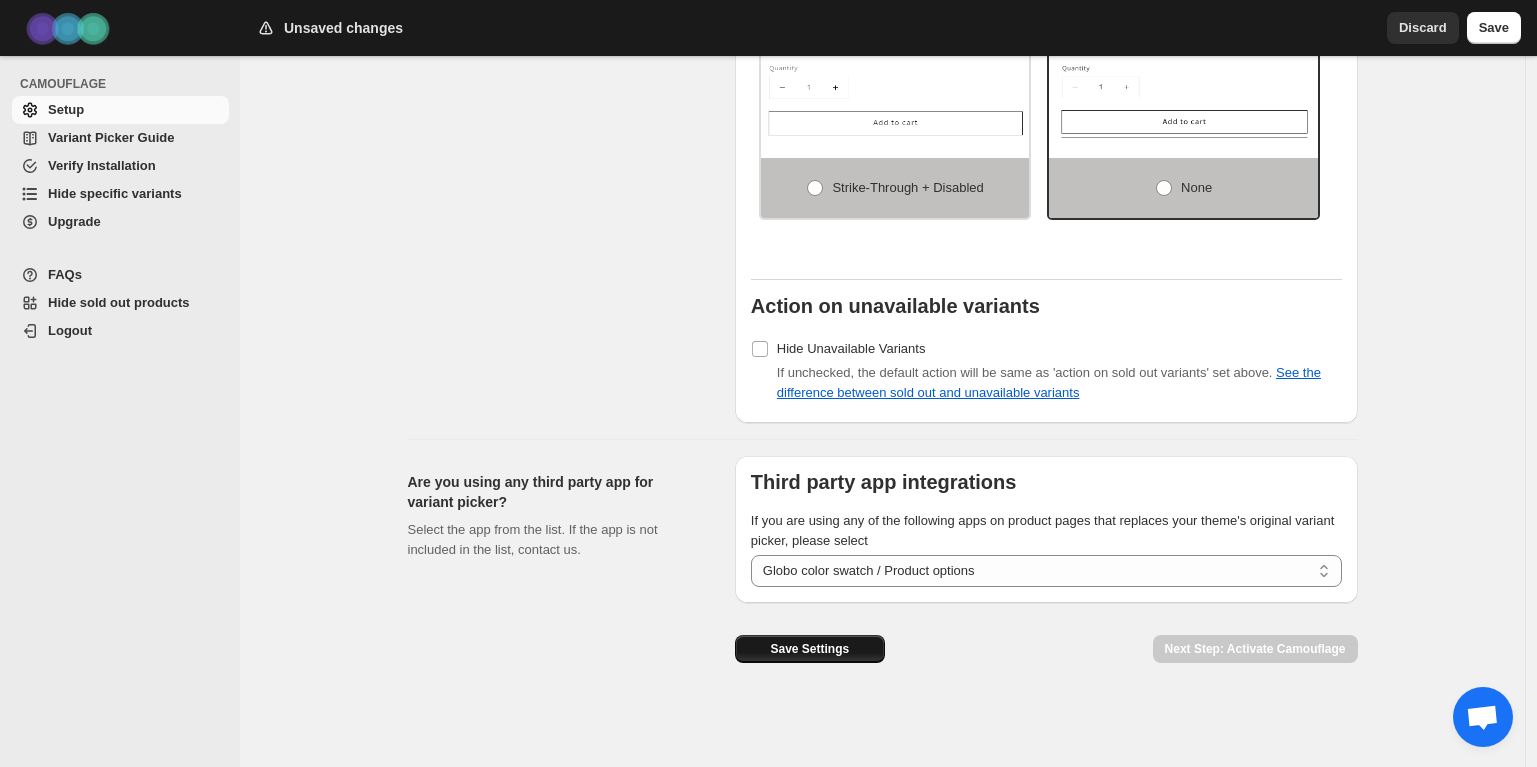 click on "Save Settings" at bounding box center (809, 649) 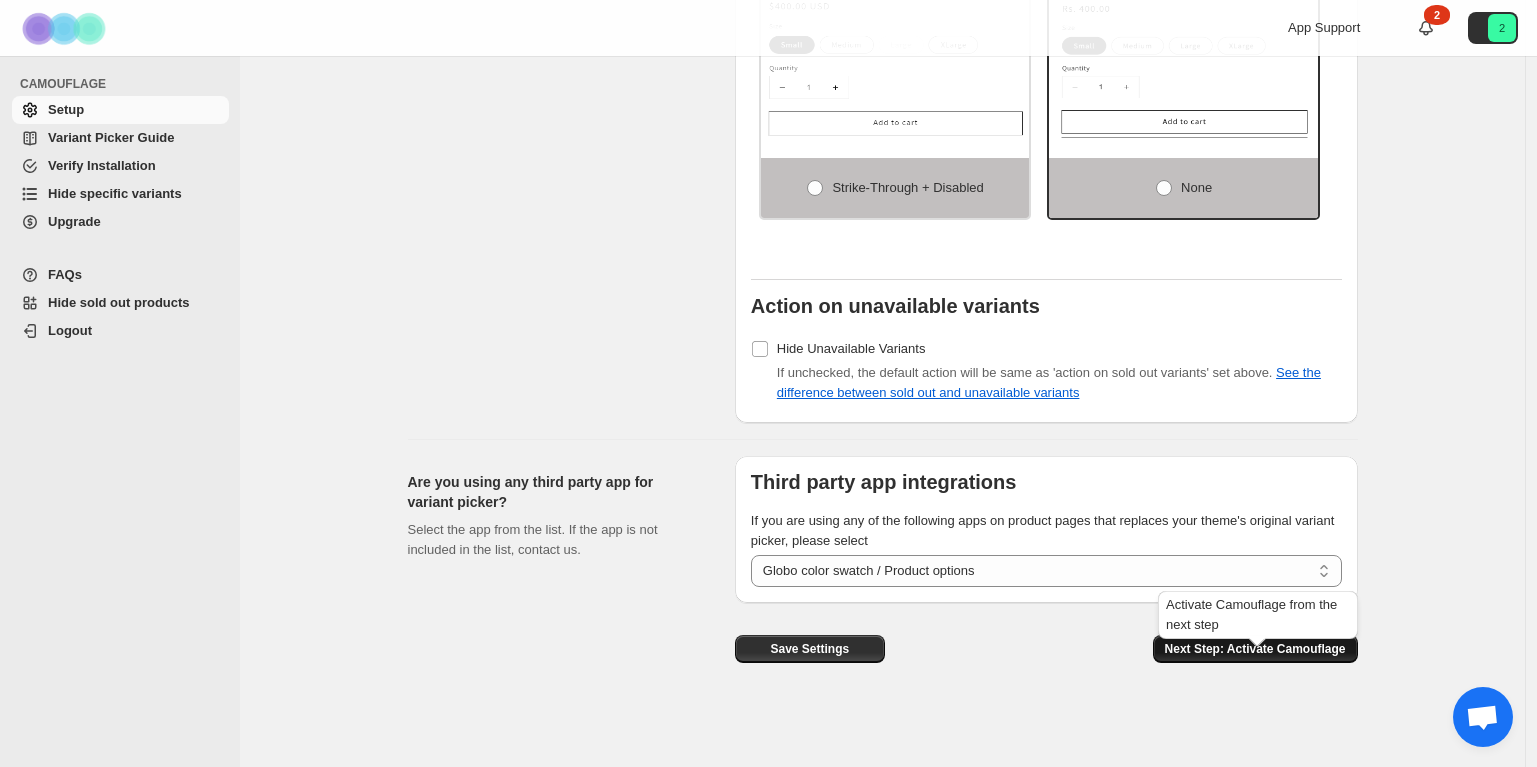 click on "Next Step: Activate Camouflage" at bounding box center (1255, 649) 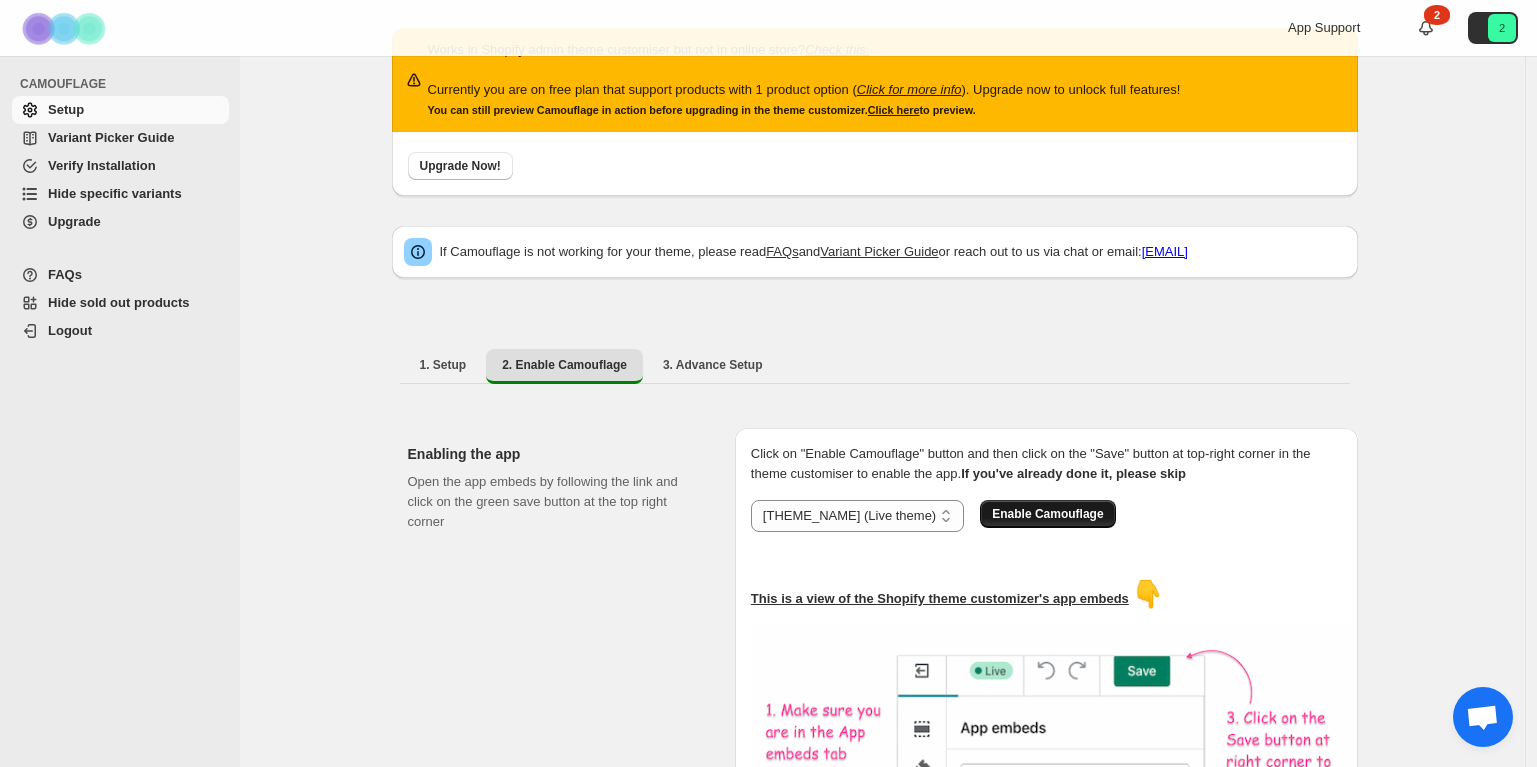 scroll, scrollTop: 88, scrollLeft: 0, axis: vertical 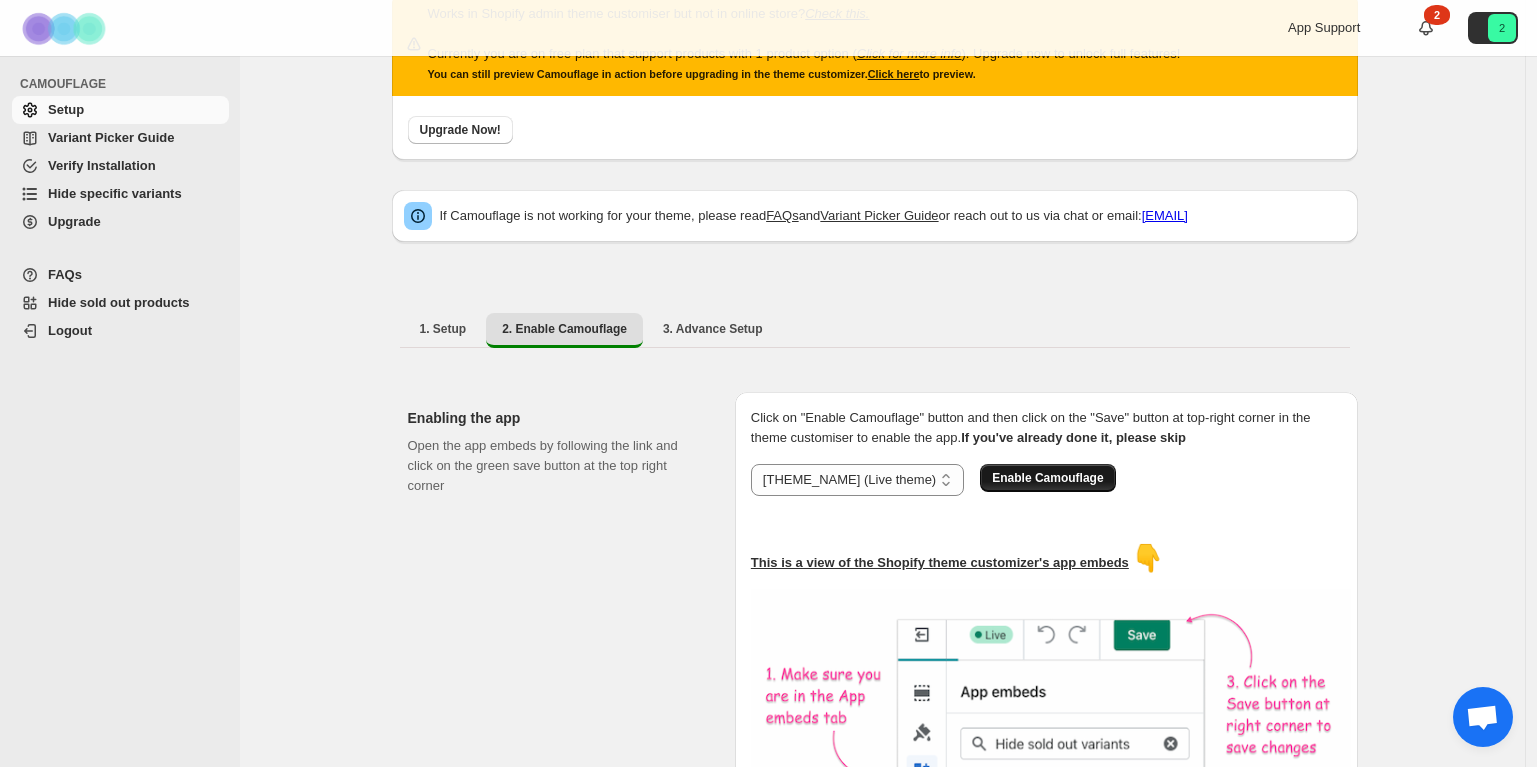 click on "Enable Camouflage" at bounding box center [1047, 478] 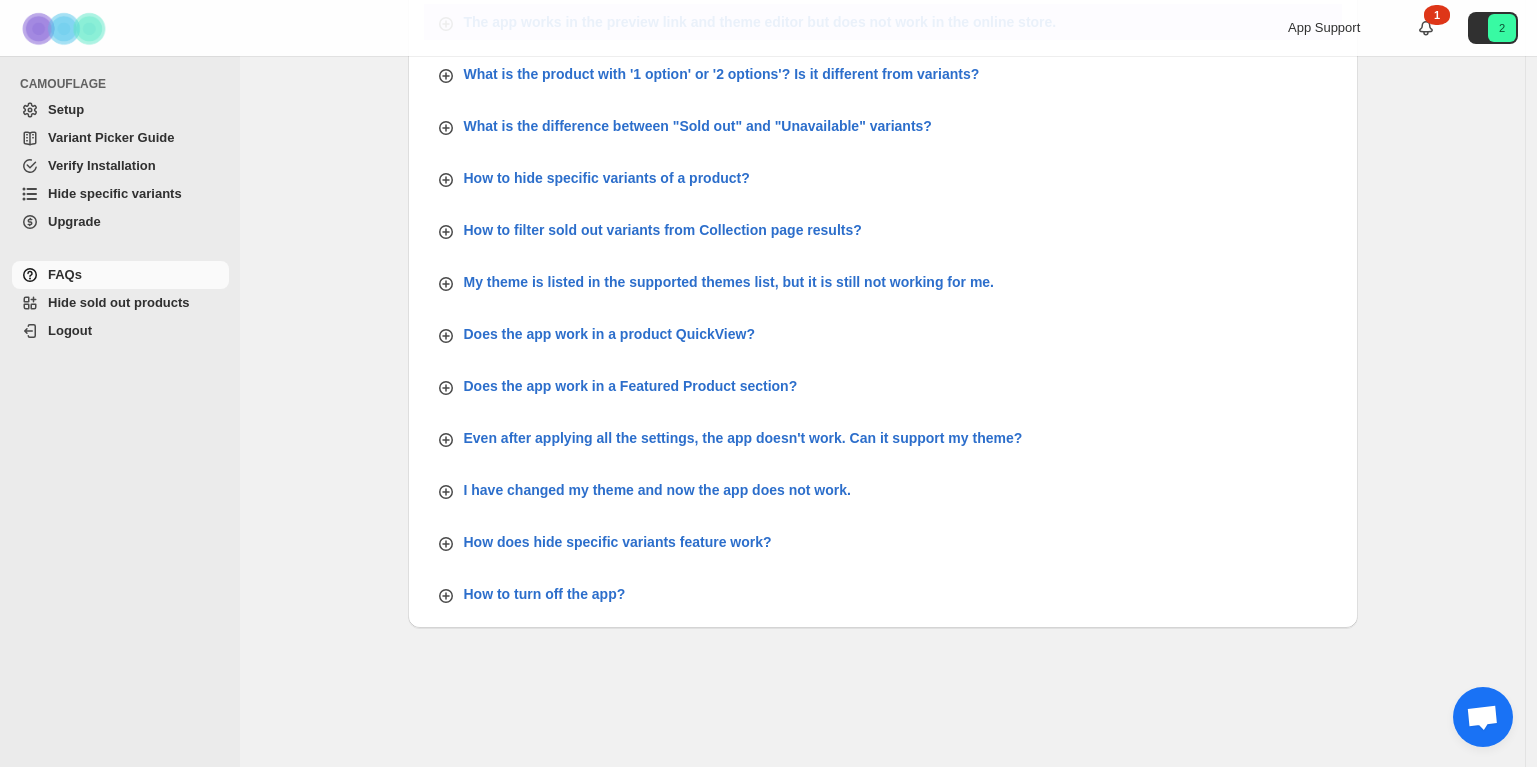 scroll, scrollTop: 0, scrollLeft: 0, axis: both 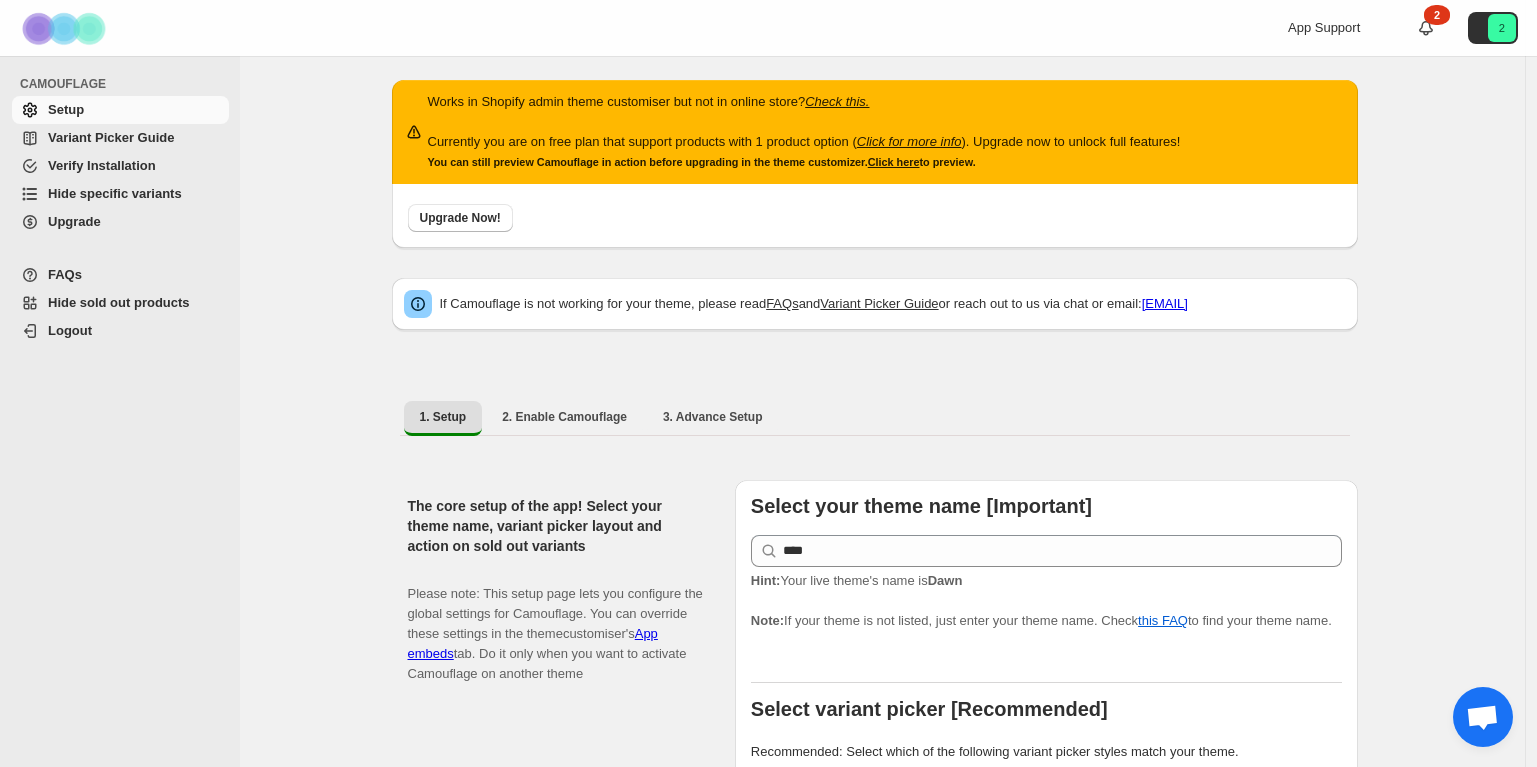 click on "Works in Shopify admin theme customiser but not in online store? Check this. Currently you are on free plan that support products with 1 product option ( Click for more info ). Upgrade now to unlock full features! You can still preview Camouflage in action before upgrading in the theme customizer. Click here to preview. Upgrade Now! If Camouflage is not working for your theme, please read FAQs and Variant Picker Guide or reach out to us via chat or email: support@example.com 1. Setup 2. Enable Camouflage 3. Advance Setup More views 1. Setup 2. Enable Camouflage 3. Advance Setup More views The core setup of the app! Select your theme name, variant picker layout and action on sold out variants Please note: This setup page lets you configure the global settings for Camouflage. You can override these settings in the theme customiser's App embeds tab. Do it only when you want to activate Camouflage on another theme Select your theme name [Important] **** Hint: Your live theme's name is [THEME_NAME] Note:" at bounding box center [875, 1234] 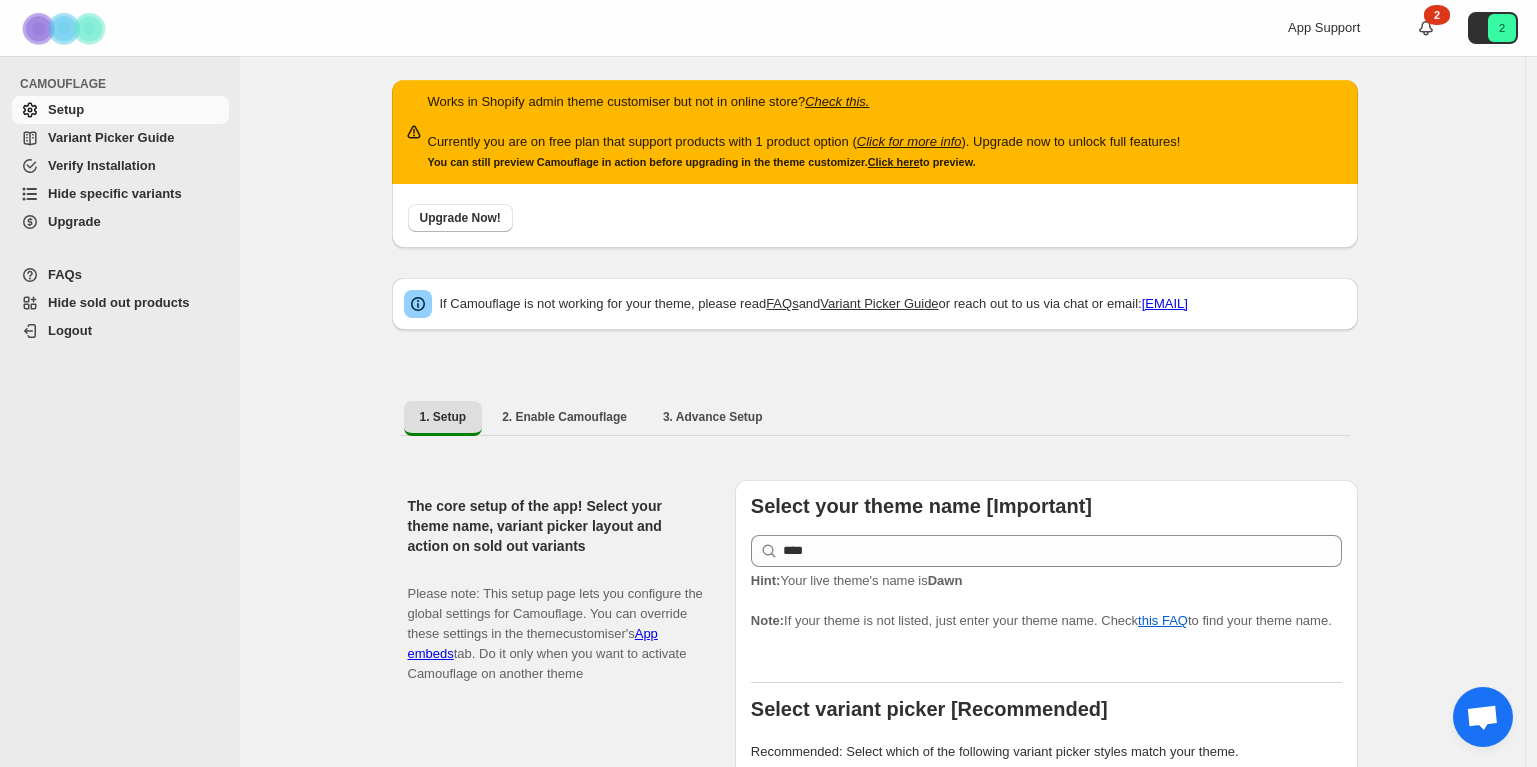 click on "Works in Shopify admin theme customiser but not in online store?  Check this. Currently you are on free plan that support products with 1 product option ( Click for more info ). Upgrade now to unlock full features! You can still preview Camouflage in action before upgrading in the theme customizer.  Click here  to preview." at bounding box center (804, 132) 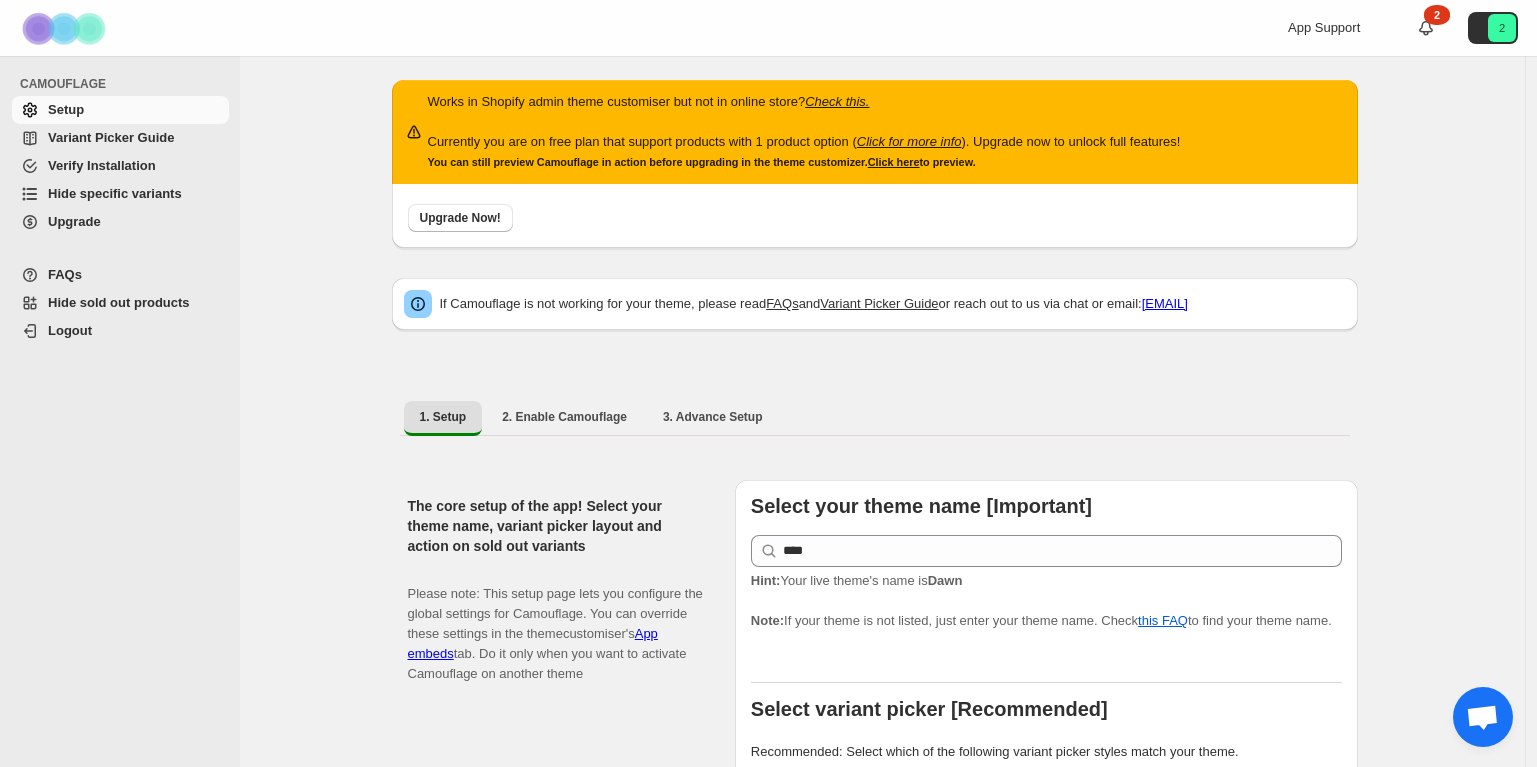 click on "Check this." at bounding box center (837, 101) 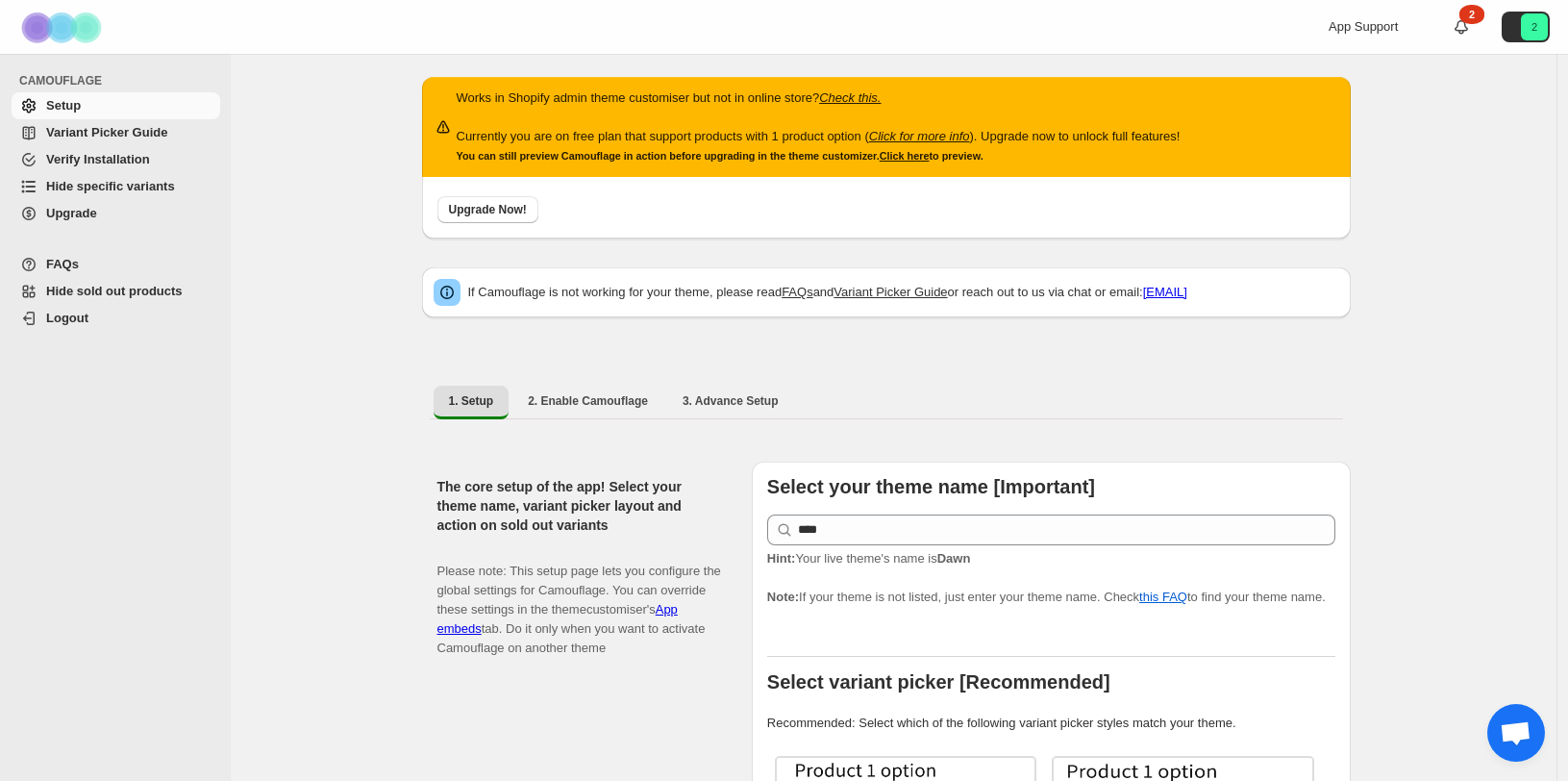 click on "Works in Shopify admin theme customiser but not in online store?  Check this. Currently you are on free plan that support products with 1 product option ( Click for more info ). Upgrade now to unlock full features! You can still preview Camouflage in action before upgrading in the theme customizer.  Click here  to preview. Upgrade Now! If Camouflage is not working for your theme, please read  FAQs  and  Variant Picker Guide  or reach out to us via chat or email:  raj@codecrux.dev 1. Setup 2. Enable Camouflage 3. Advance Setup More views 1. Setup 2. Enable Camouflage 3. Advance Setup More views The core setup of the app! Select your theme name, variant picker layout and action on sold out variants Please note: This setup page lets you configure the global settings for Camouflage. You can override these settings in the theme  customiser's  App embeds  tab. Do it only when you want to activate Camouflage on another theme Select your theme name [Important] **** Hint:  Your live theme's name is  Dawn   Note:" at bounding box center [893, 1227] 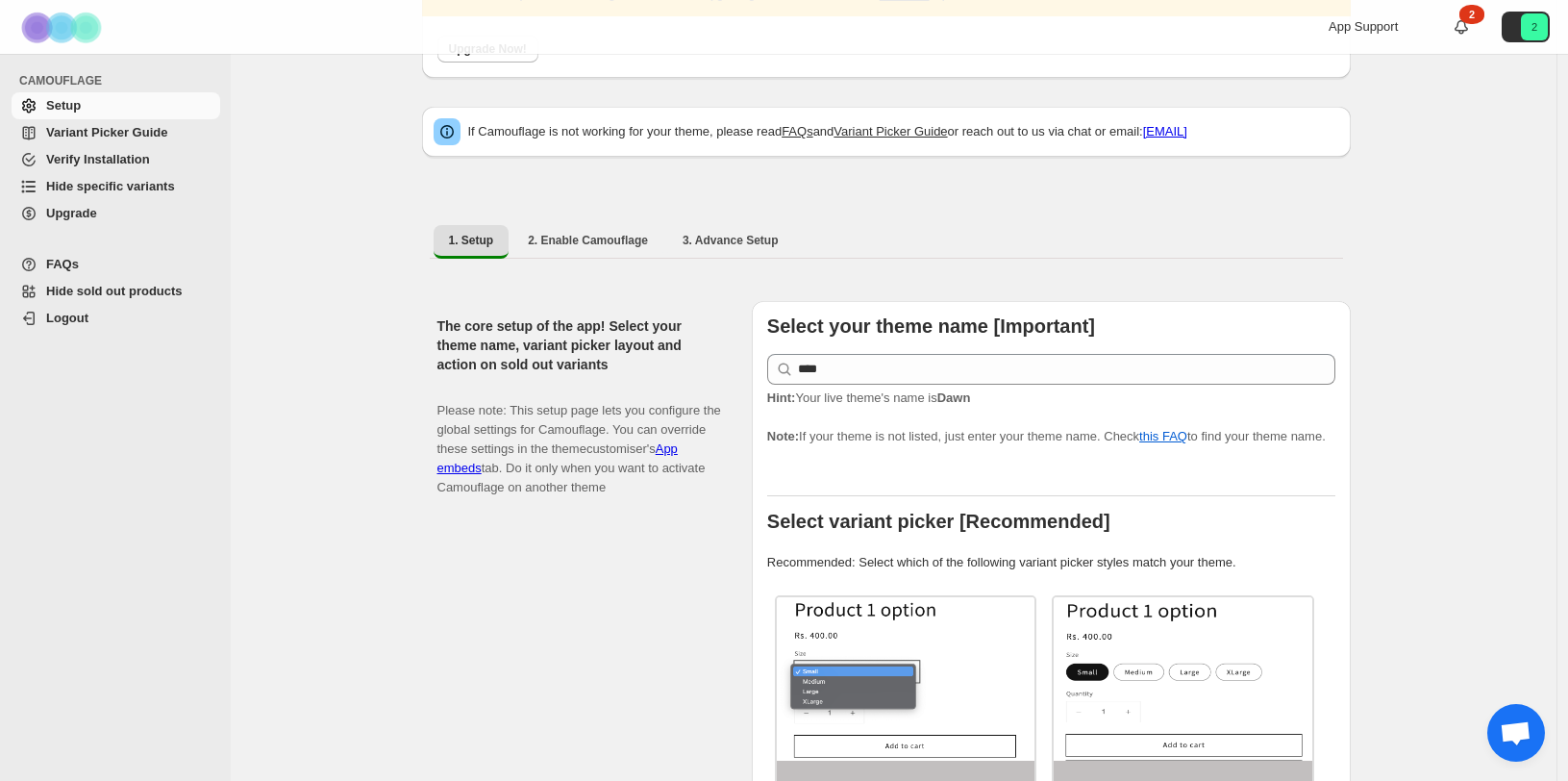 scroll, scrollTop: 0, scrollLeft: 0, axis: both 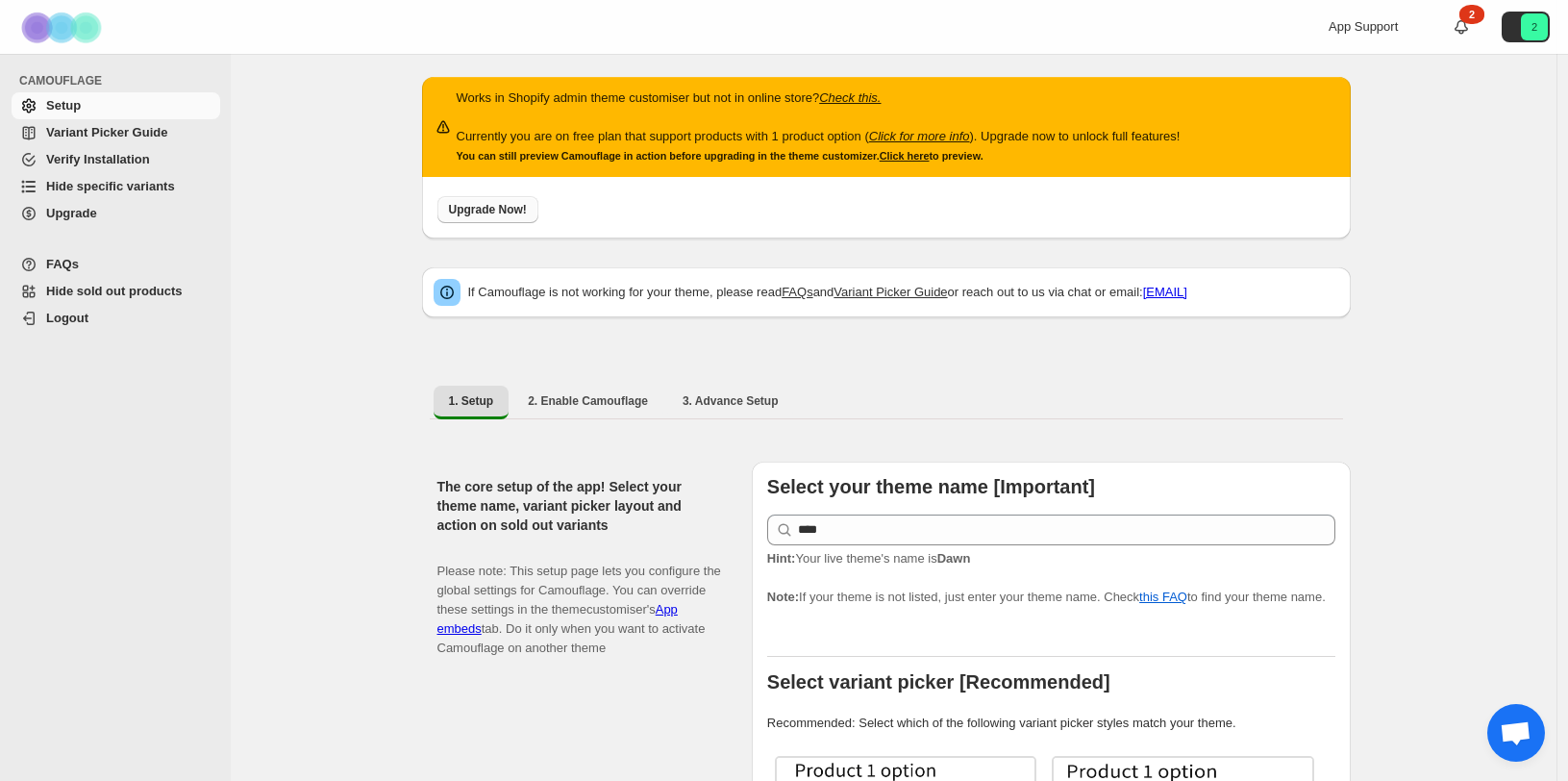 click on "Upgrade Now!" at bounding box center [487, 210] 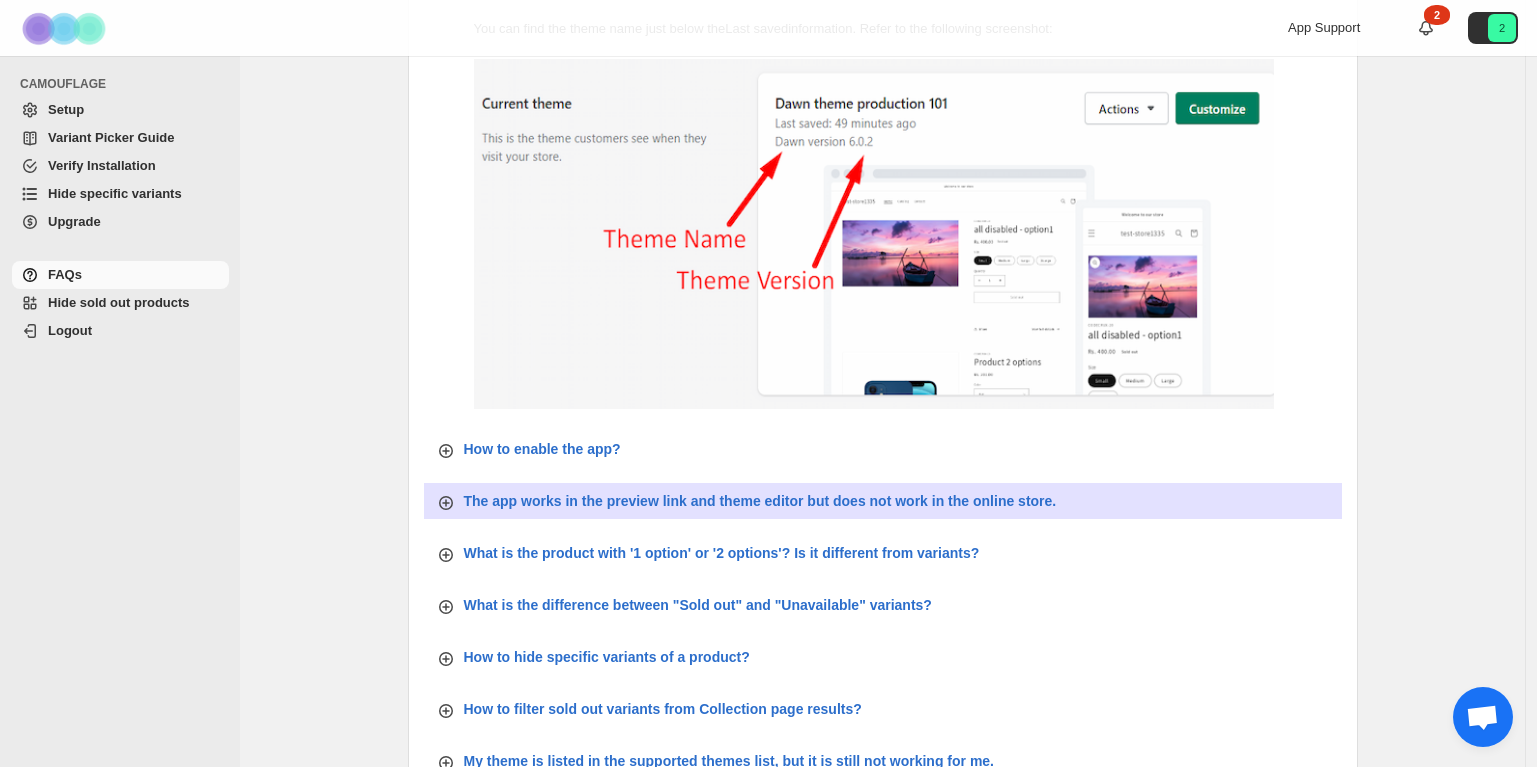 scroll, scrollTop: 0, scrollLeft: 0, axis: both 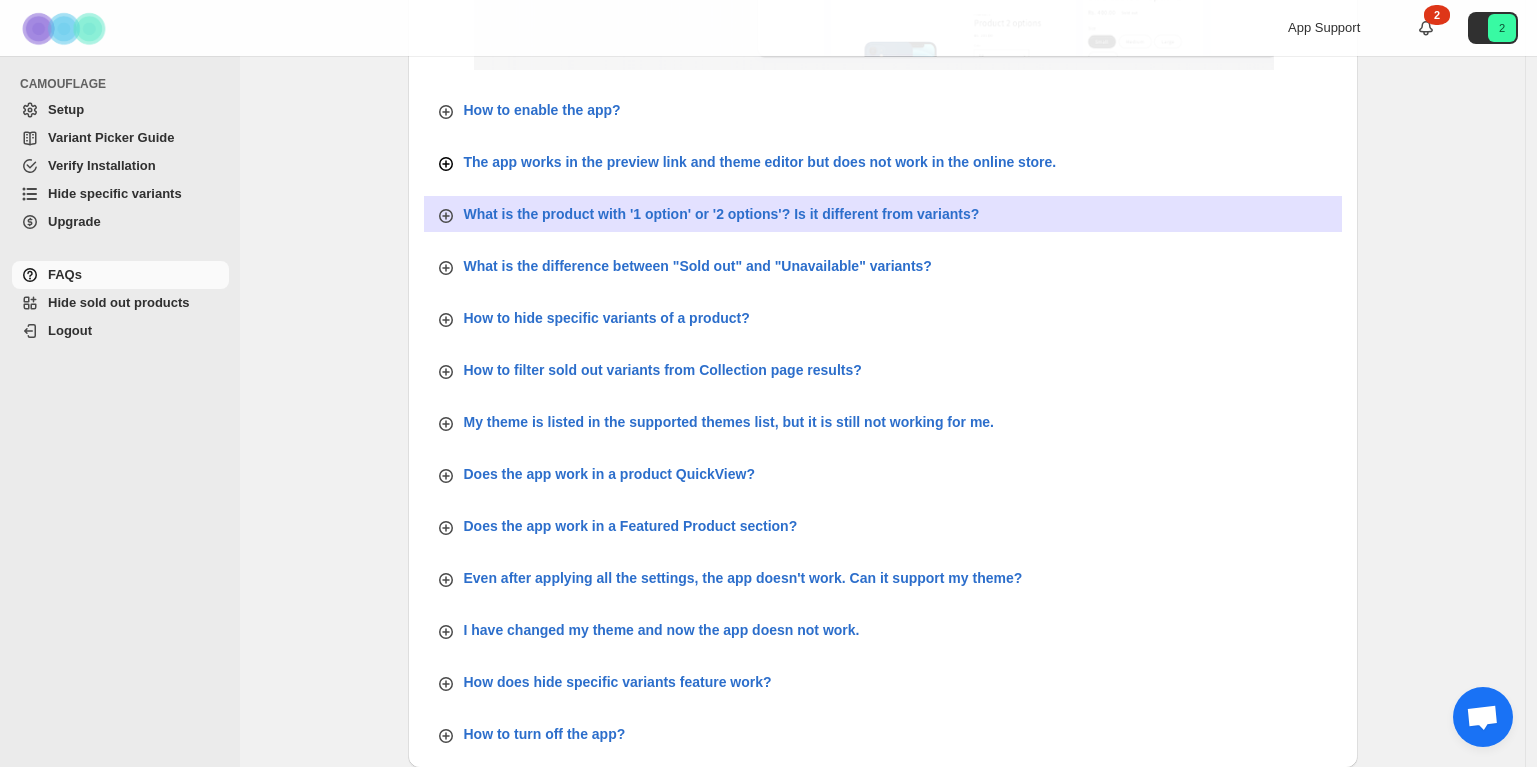 click on "The app works in the preview link and theme editor but does not work in the online store." at bounding box center [760, 162] 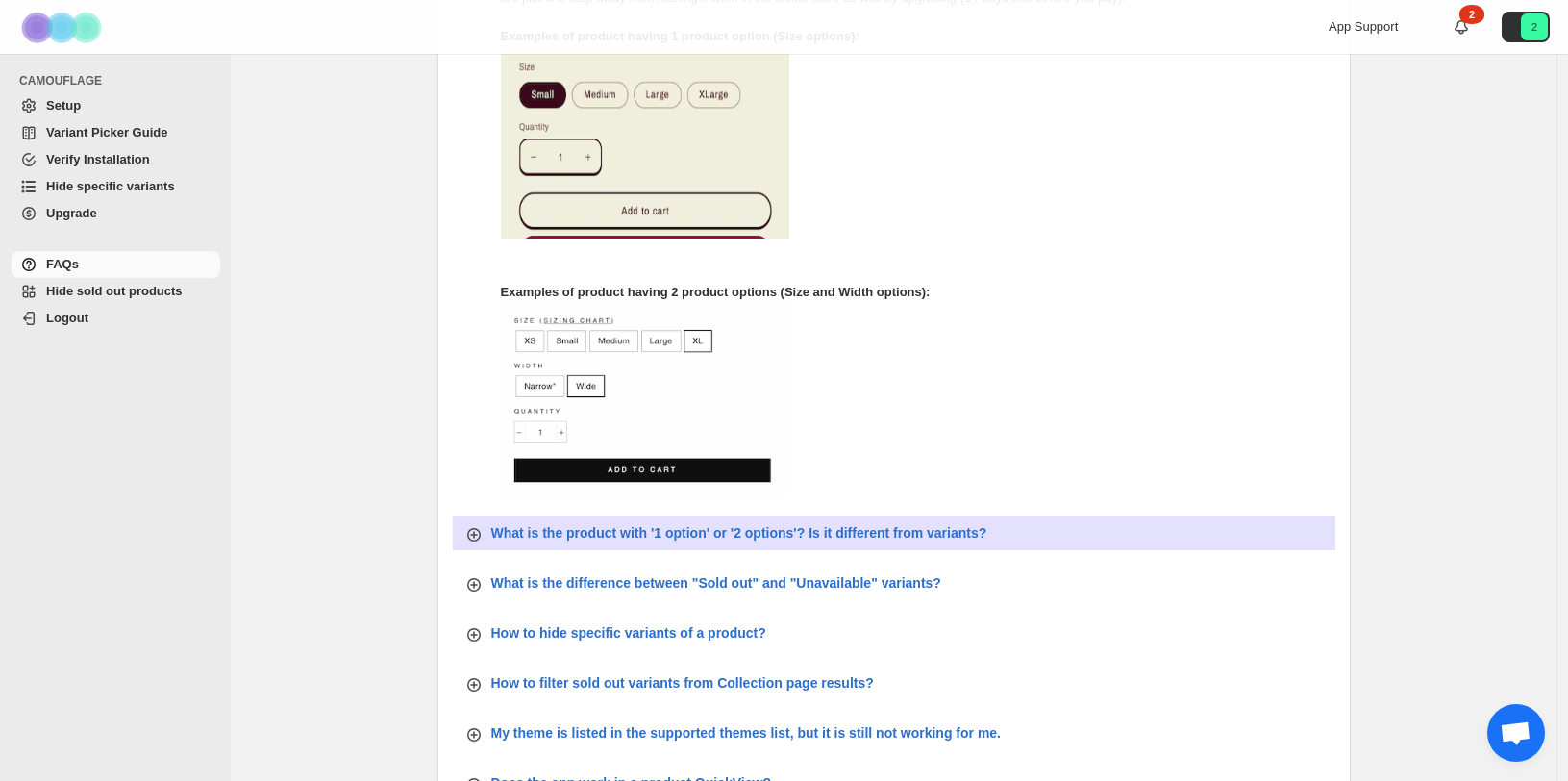 scroll, scrollTop: 199, scrollLeft: 0, axis: vertical 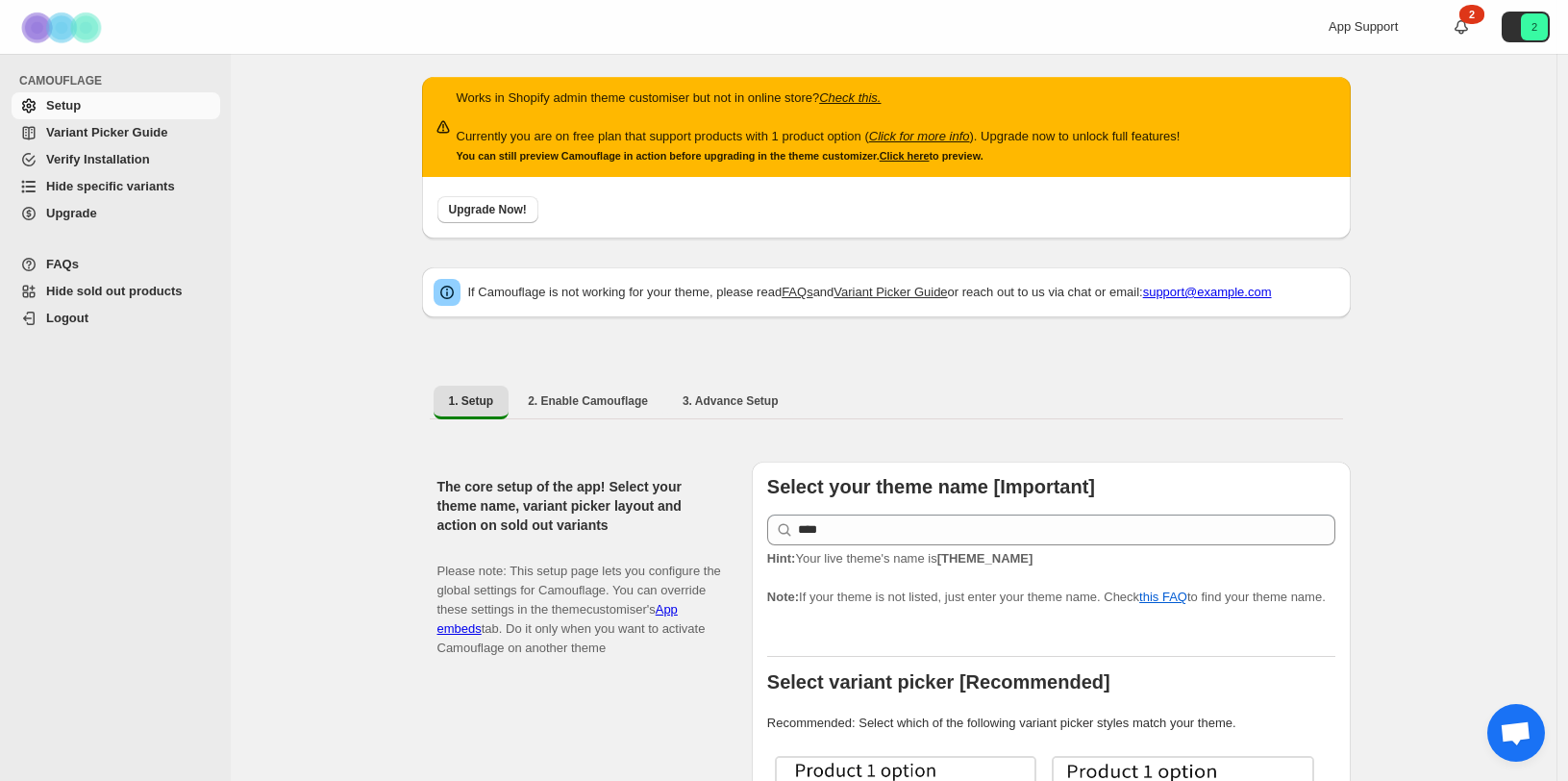 click on "Works in Shopify admin theme customiser but not in online store? Check this. Currently you are on free plan that support products with 1 product option ( Click for more info ). Upgrade now to unlock full features! You can still preview Camouflage in action before upgrading in the theme customizer. Click here to preview. Upgrade Now! If Camouflage is not working for your theme, please read FAQs and Variant Picker Guide or reach out to us via chat or email: support@example.com 1. Setup 2. Enable Camouflage 3. Advance Setup More views 1. Setup 2. Enable Camouflage 3. Advance Setup More views The core setup of the app! Select your theme name, variant picker layout and action on sold out variants Please note: This setup page lets you configure the global settings for Camouflage. You can override these settings in the theme customiser's App embeds tab. Do it only when you want to activate Camouflage on another theme Select your theme name [Important] **** Hint: Your live theme's name is [THEME_NAME] Note:" at bounding box center [893, 1227] 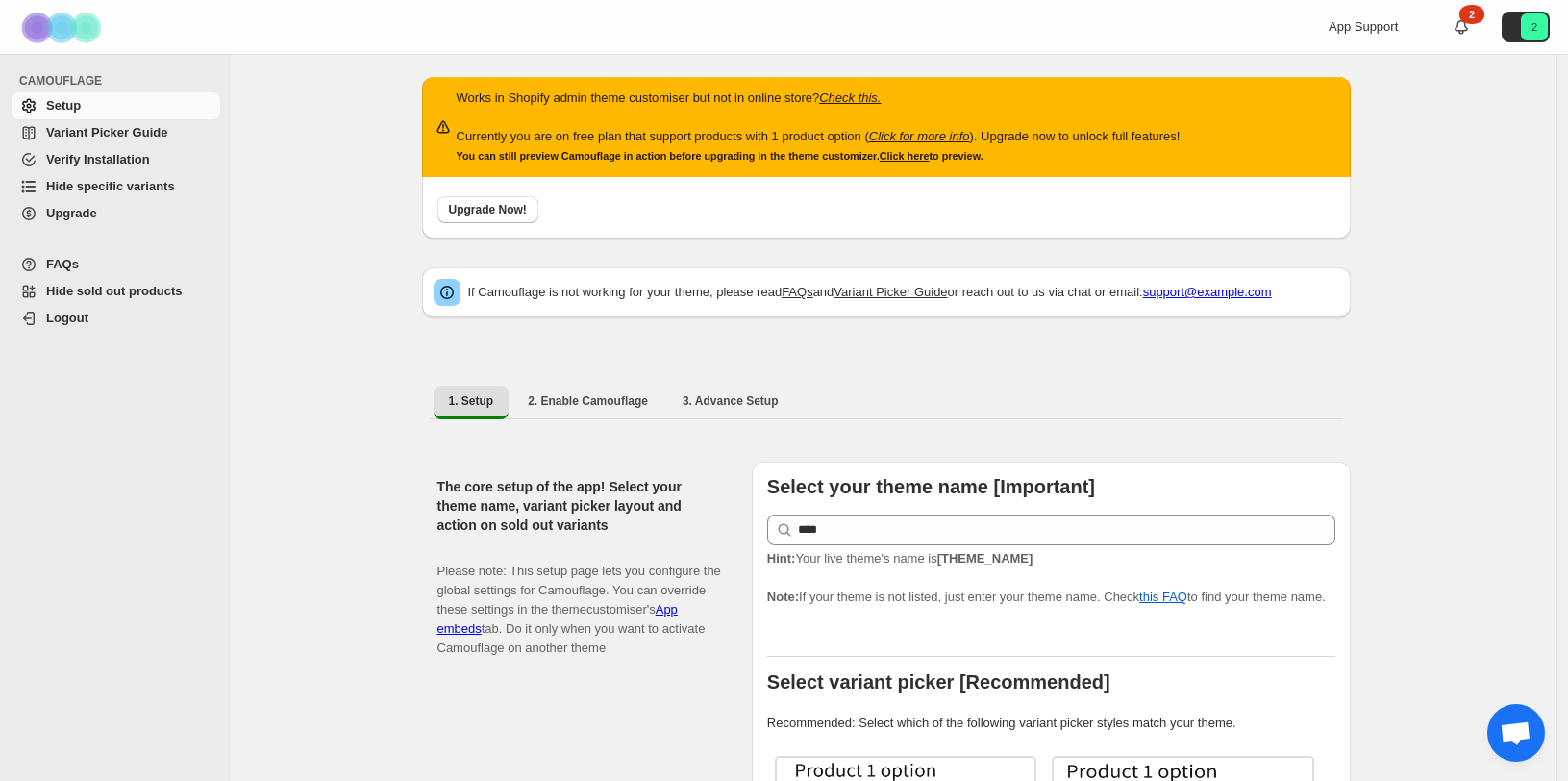 click on "If Camouflage is not working for your theme, please read FAQs and Variant Picker Guide or reach out to us via chat or email: support@example.com" at bounding box center (886, 302) 